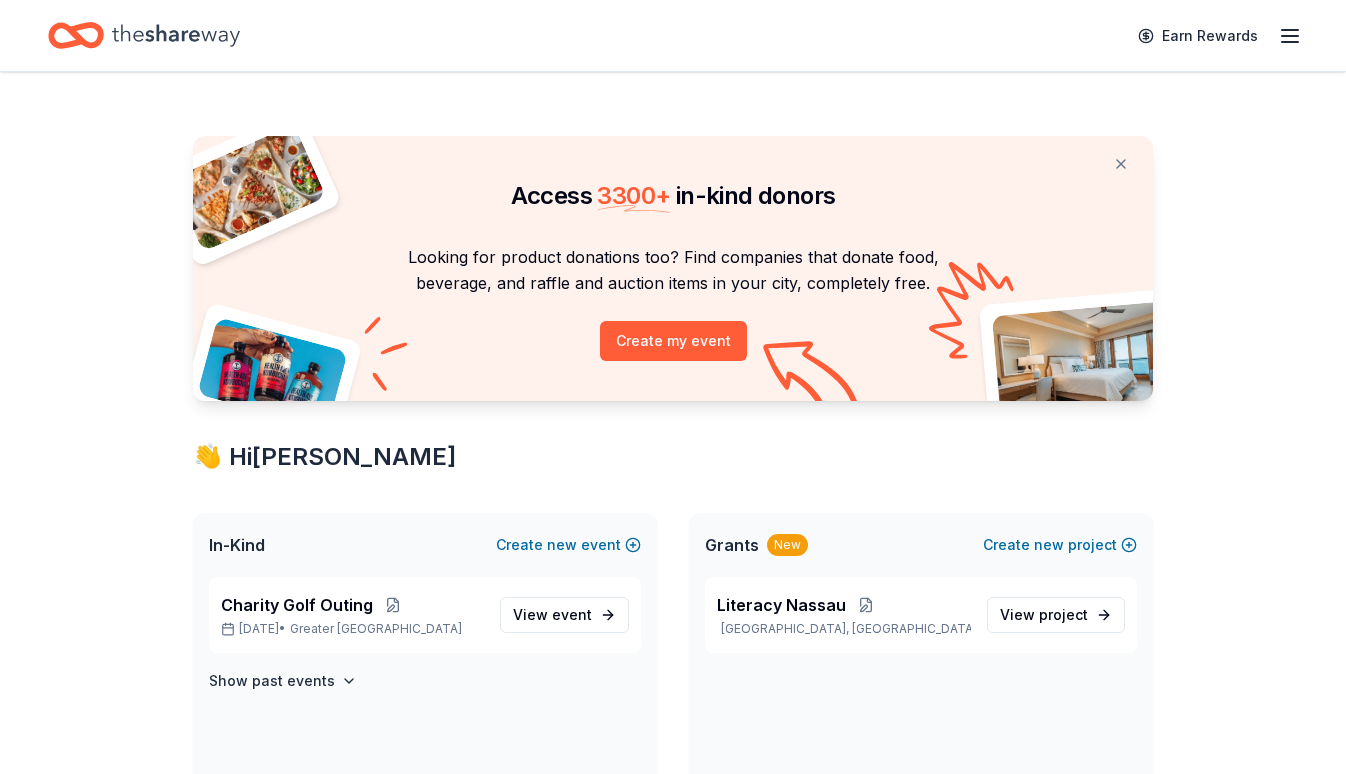 scroll, scrollTop: 0, scrollLeft: 0, axis: both 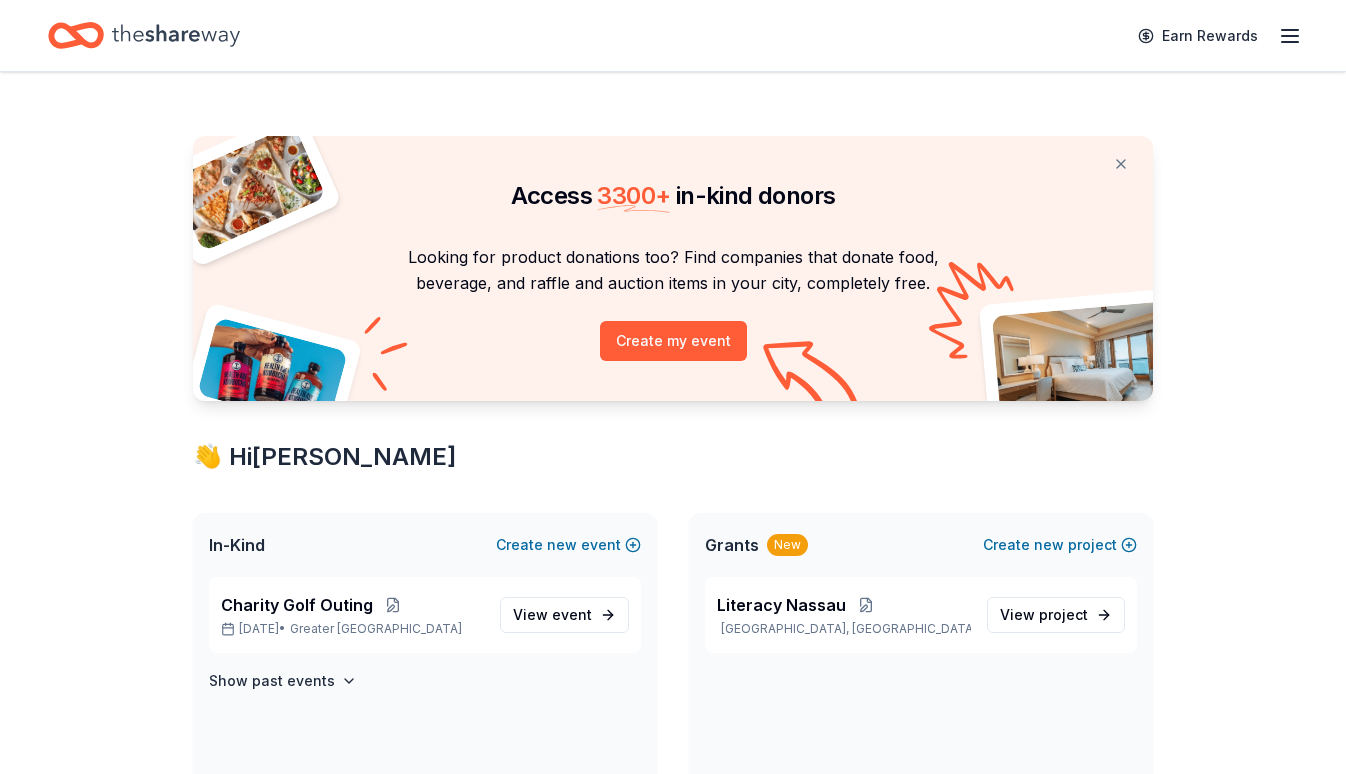 click 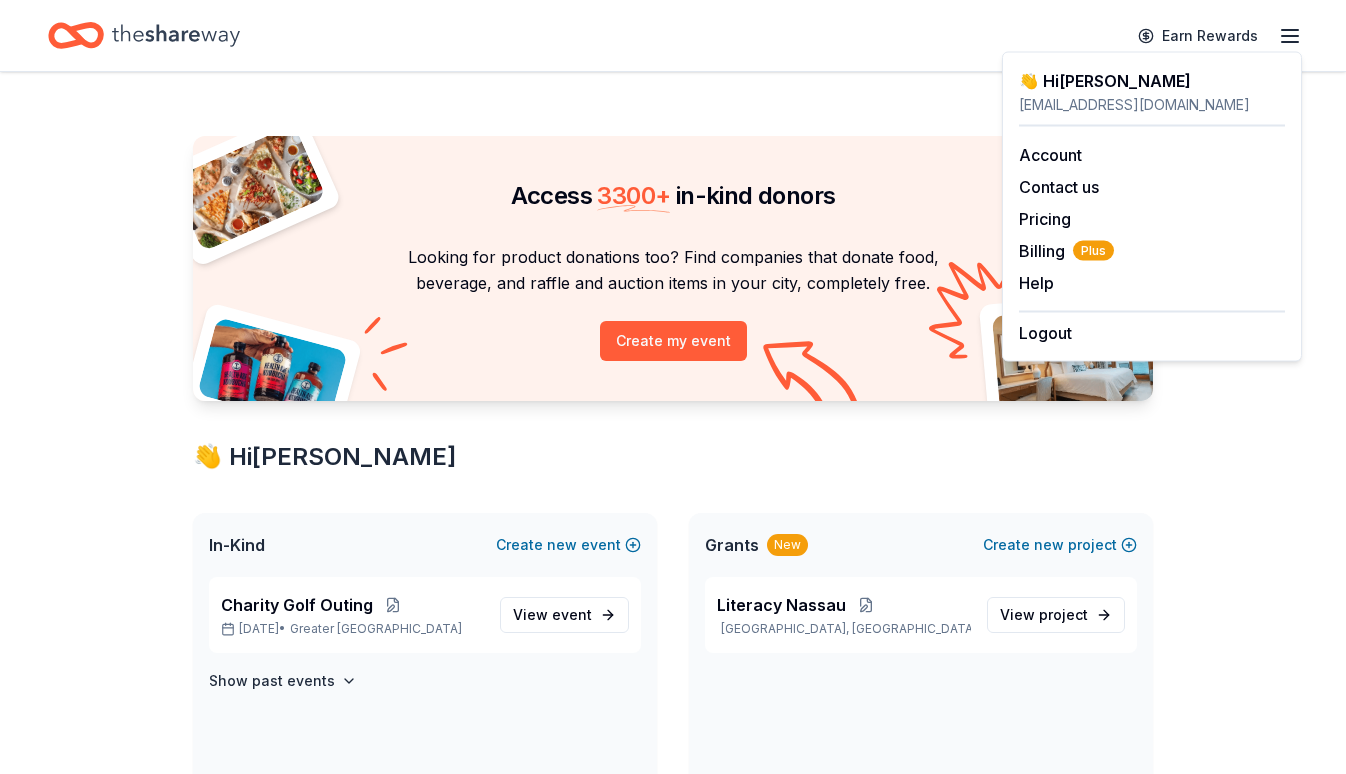 click on "Access   3300 +   in-kind donors Looking for product donations too? Find companies that donate food, beverage, and raffle and auction items in your city, completely free. Create my event 👋 Hi  Melissa In-Kind Create  new  event   Charity Golf Outing  Sep 22, 2025  •  Greater NYC View   event   Show past events Grants New Create  new  project   Literacy Nassau Wantagh, NY View   project   In-Kind donors viewed On the Plus plan, you get unlimited in-kind profile views each month. You have not yet viewed any  in-kind  profiles this month. Grants viewed On the Plus plan, you get 5 grant profile views each month. You have not yet viewed any  grant  profiles this month." at bounding box center [673, 768] 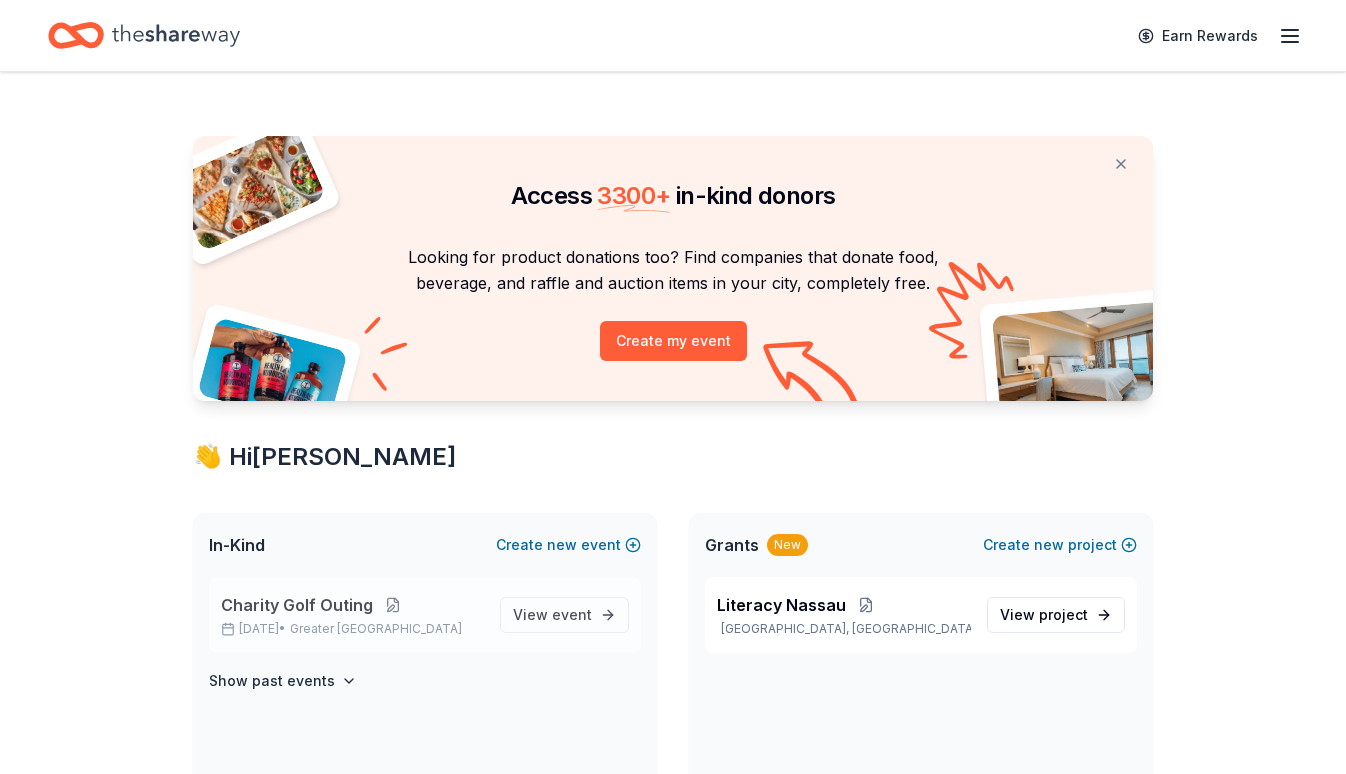 click at bounding box center [393, 605] 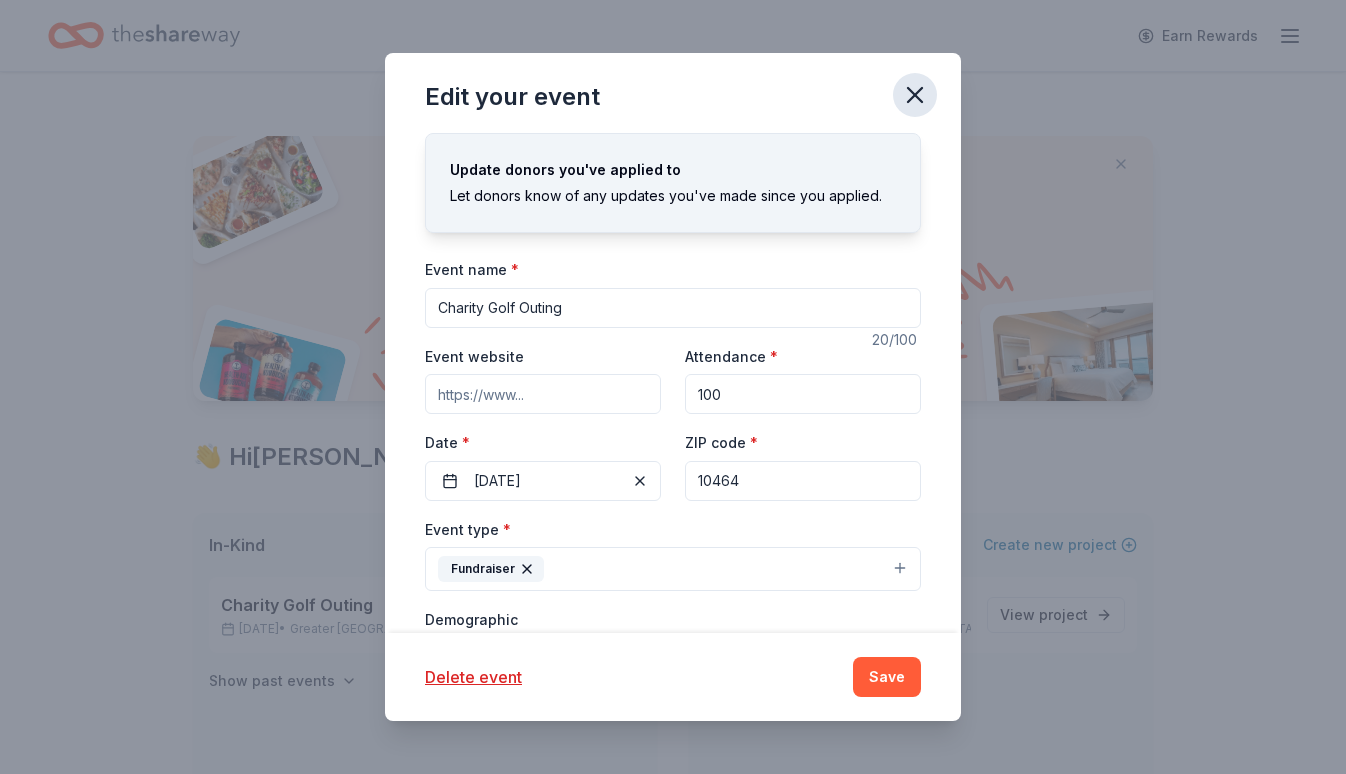 click 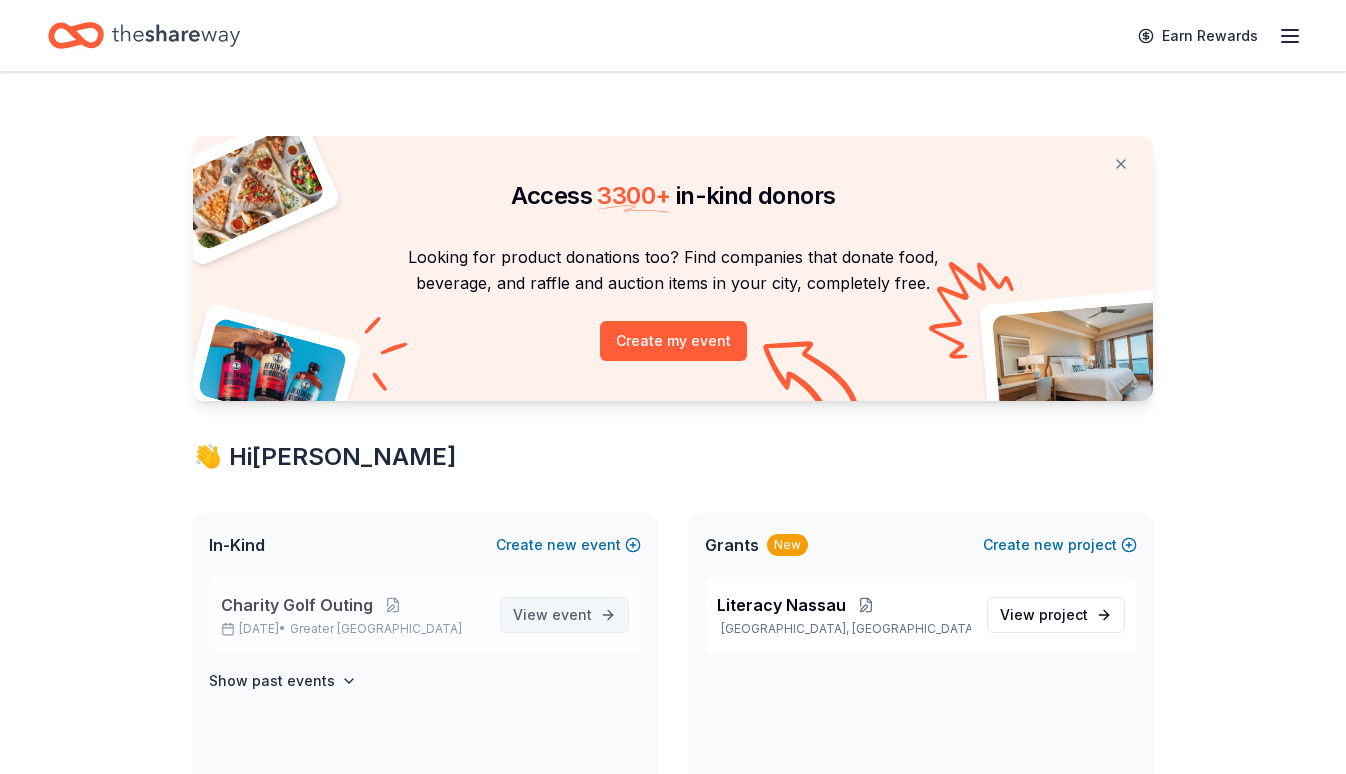 click on "event" at bounding box center [572, 614] 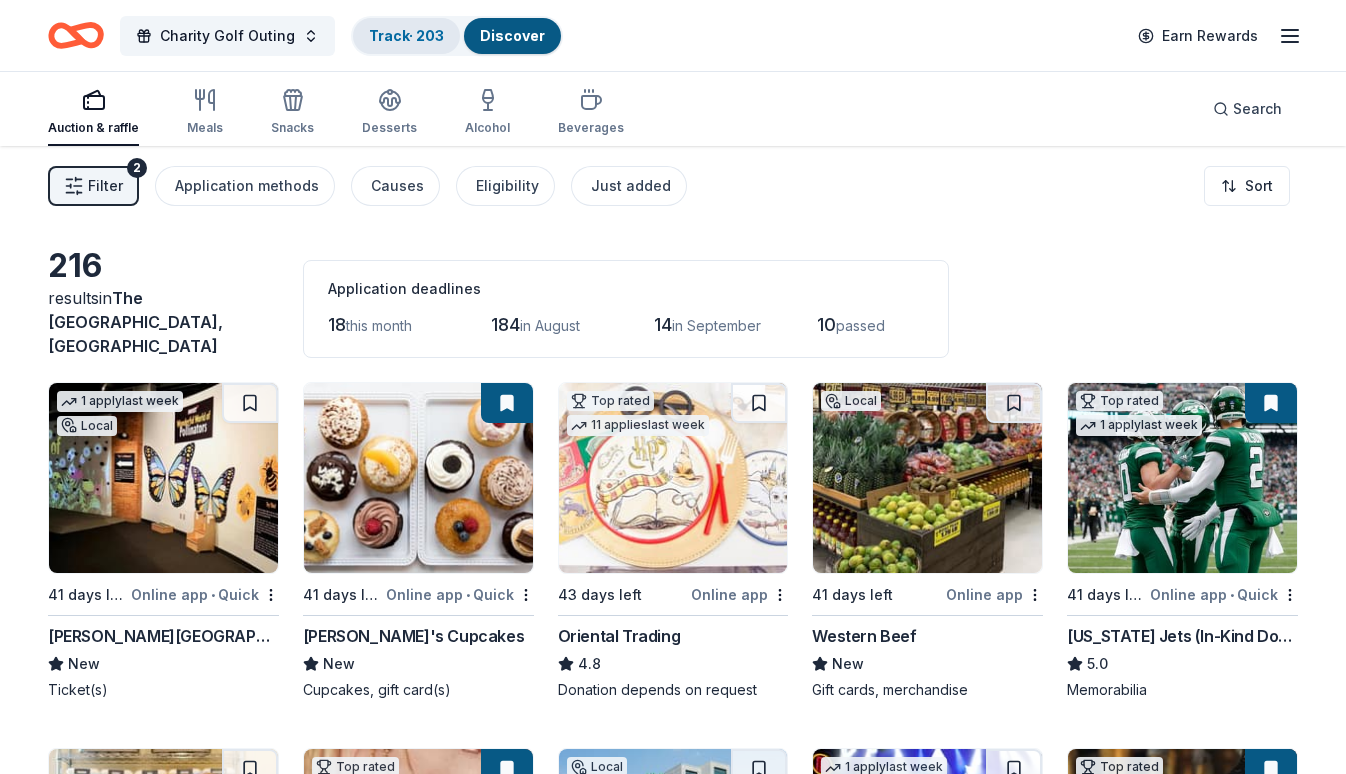 click on "Track  · 203" at bounding box center [406, 35] 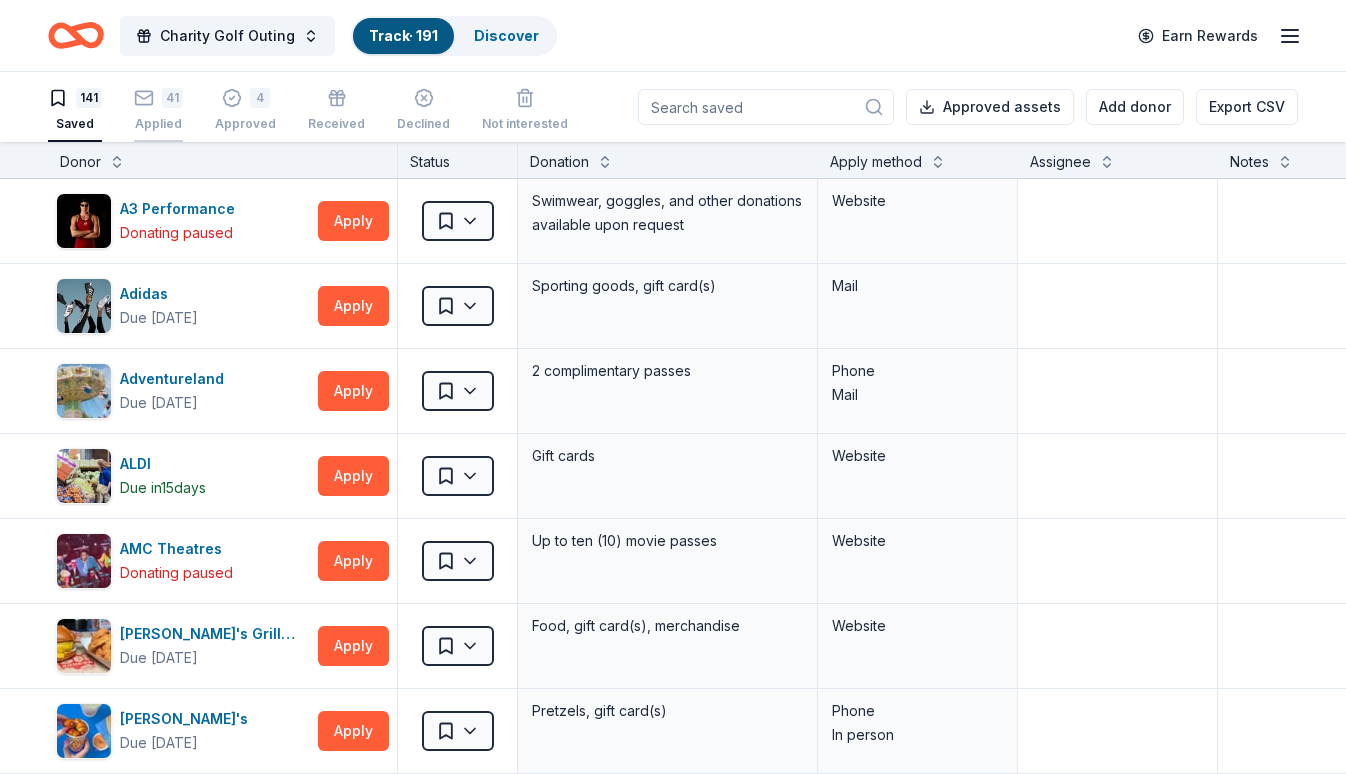 click 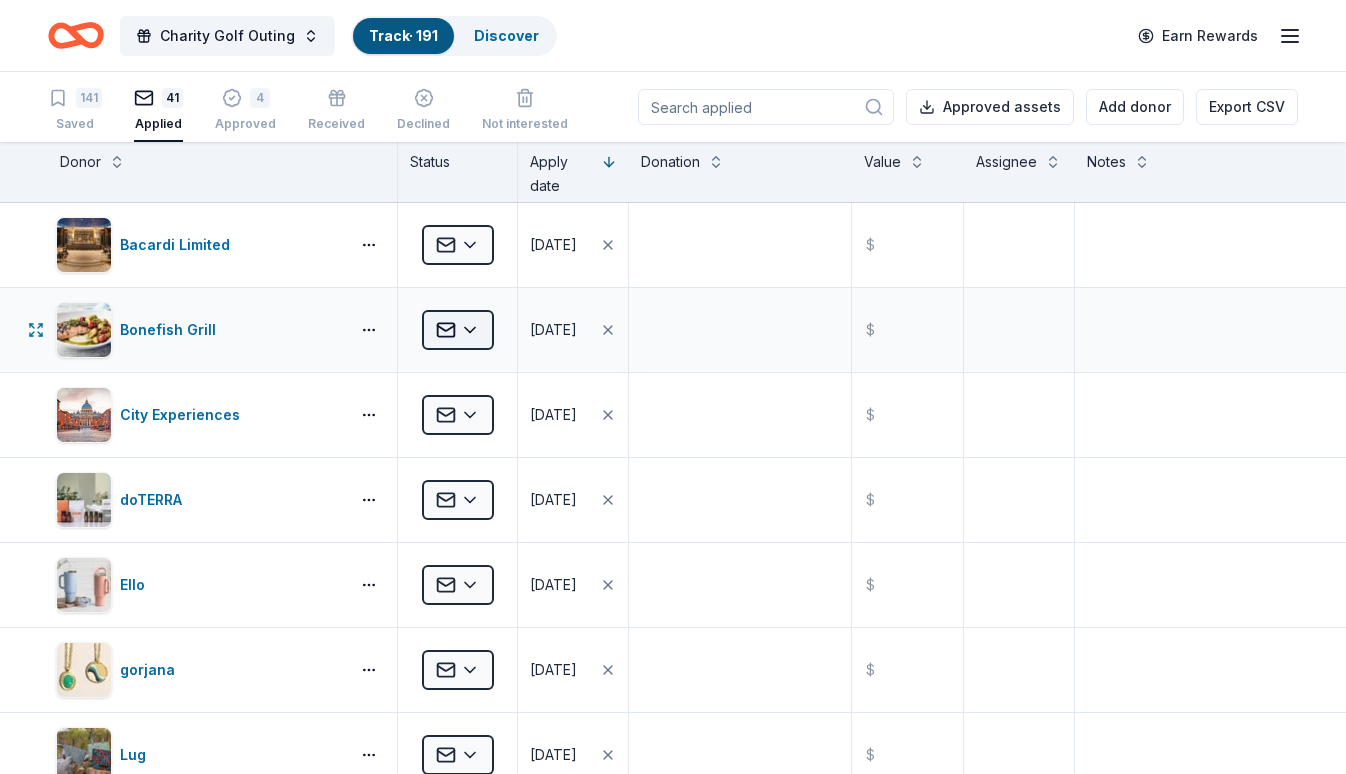 click on "Charity Golf Outing  Track  · 191 Discover Earn Rewards 141 Saved 41 Applied 4 Approved Received Declined Not interested  Approved assets Add donor Export CSV Donor Status Apply date Donation Value Assignee Notes Bacardi Limited Applied 06/22/2025 $ Bonefish Grill Applied 06/22/2025 $ City Experiences Applied 06/22/2025 $ doTERRA Applied 06/22/2025 $ Ello Applied 06/22/2025 $ gorjana Applied 06/22/2025 $ Lug Applied 06/22/2025 $ New York City Football Club Applied 06/22/2025 $ Big Slide Brewery Applied 06/15/2025 $ Eataly (New York City) Applied 06/15/2025 $ Everyday People Coffee & Tea Applied 06/15/2025 $ Fogo de Chao Applied 06/15/2025 $ Golf Lounge 18 Applied 06/15/2025 $ Goo Goo Cluster Applied 06/15/2025 $ Heaven Hill Brands Applied 06/15/2025 $ Oslo Coffee Applied 06/15/2025 $ PureFit Nutrition Bars Applied 06/15/2025 $ Dank Brooklyn Applied 06/10/2025 $ Grizzly Coolers Applied 06/10/2025 $ New York Islanders Applied 06/10/2025 $ New York Jets (Ticket Donation) Applied 06/10/2025 $ Applied 06/10/2025" at bounding box center [673, 387] 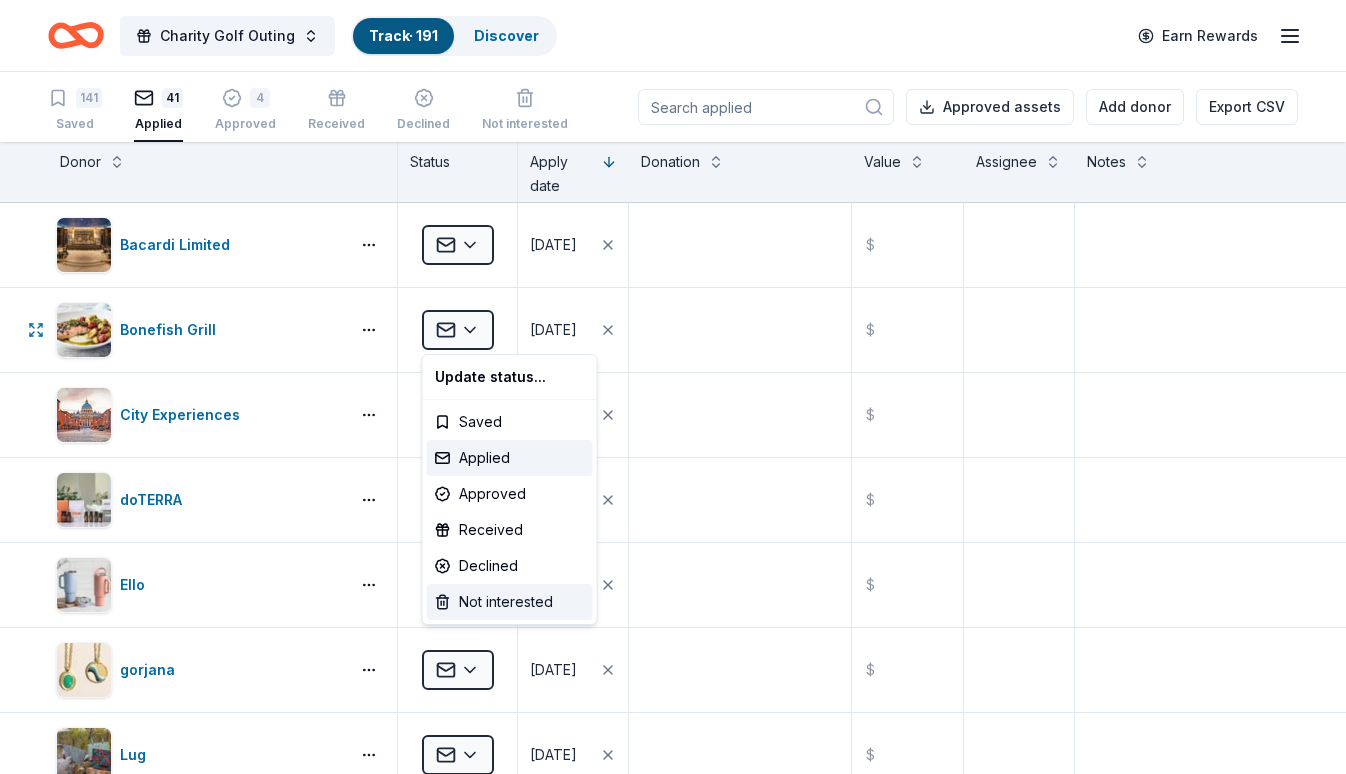 click on "Not interested" at bounding box center (510, 602) 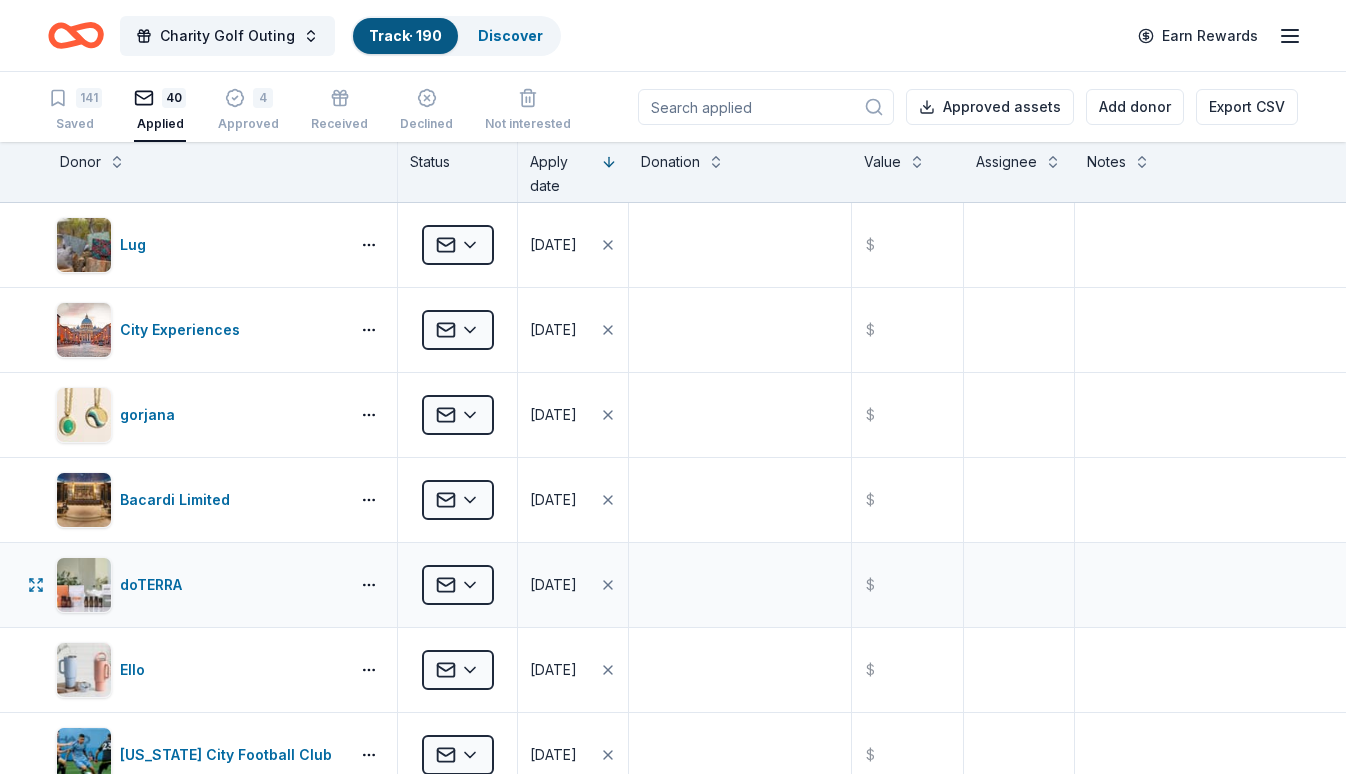 scroll, scrollTop: -2, scrollLeft: 0, axis: vertical 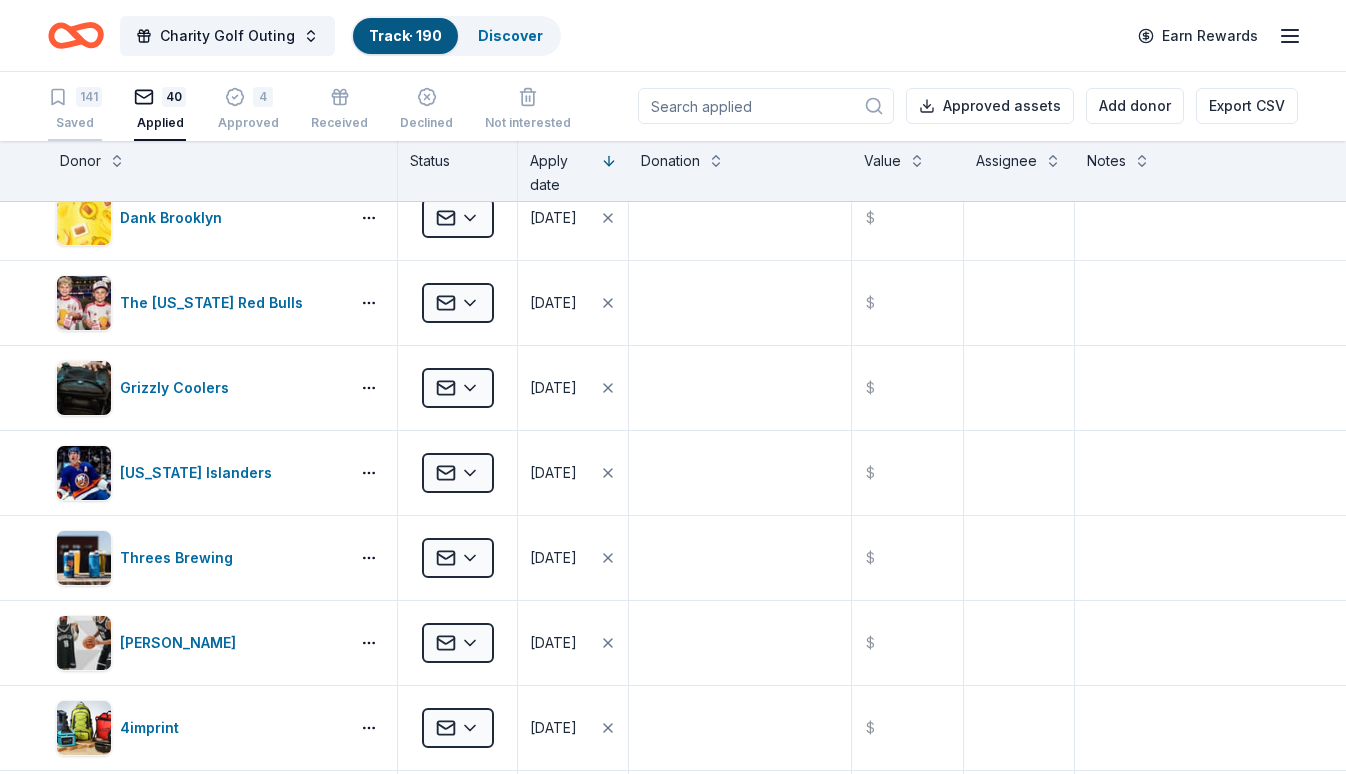 click on "141 Saved" at bounding box center (75, 109) 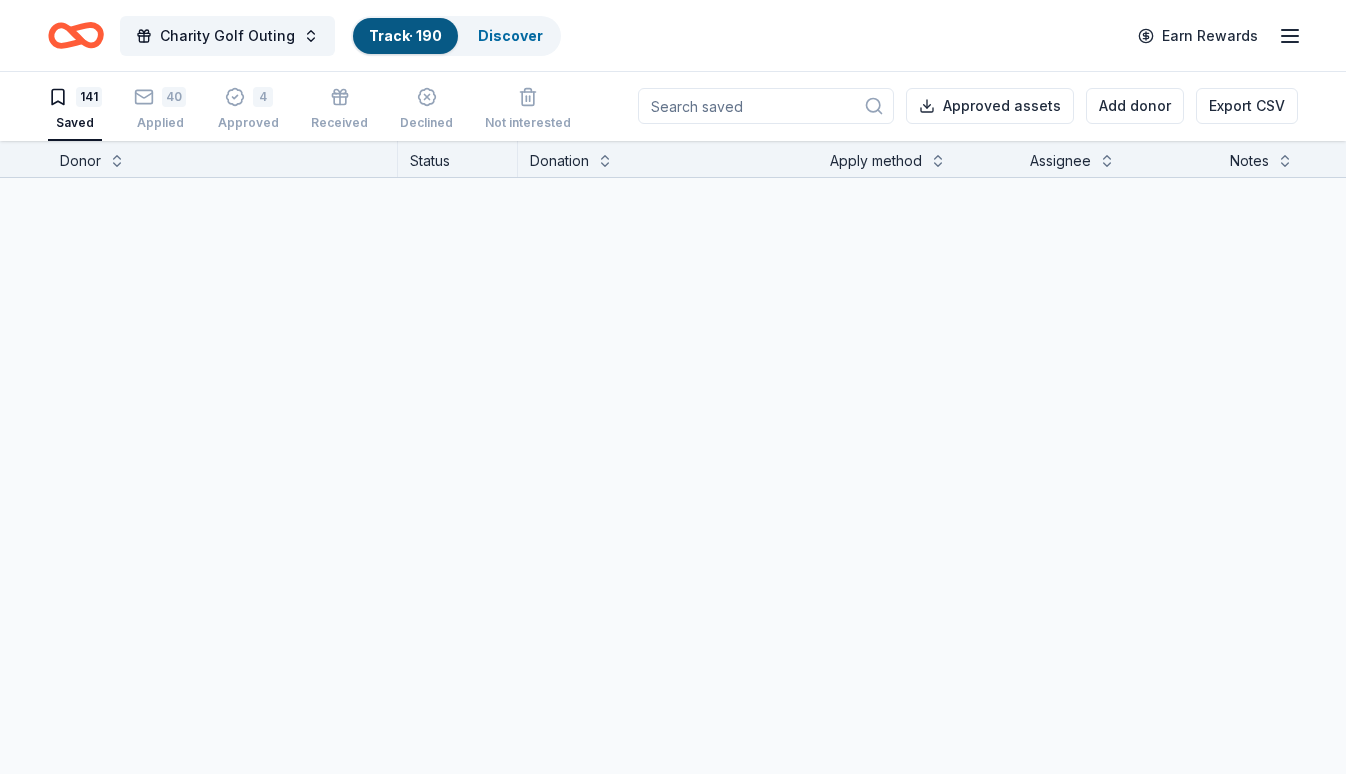 scroll, scrollTop: 0, scrollLeft: 0, axis: both 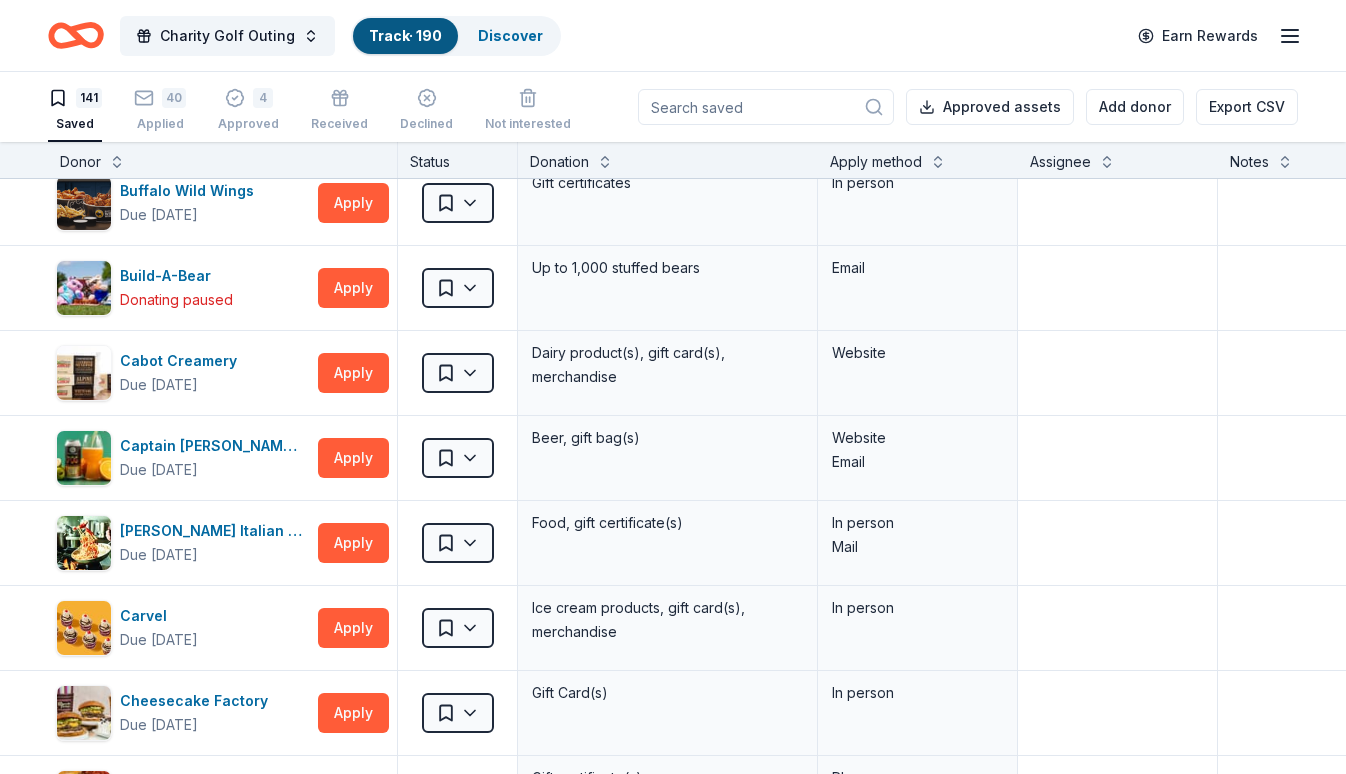 click on "Apply method" at bounding box center [876, 162] 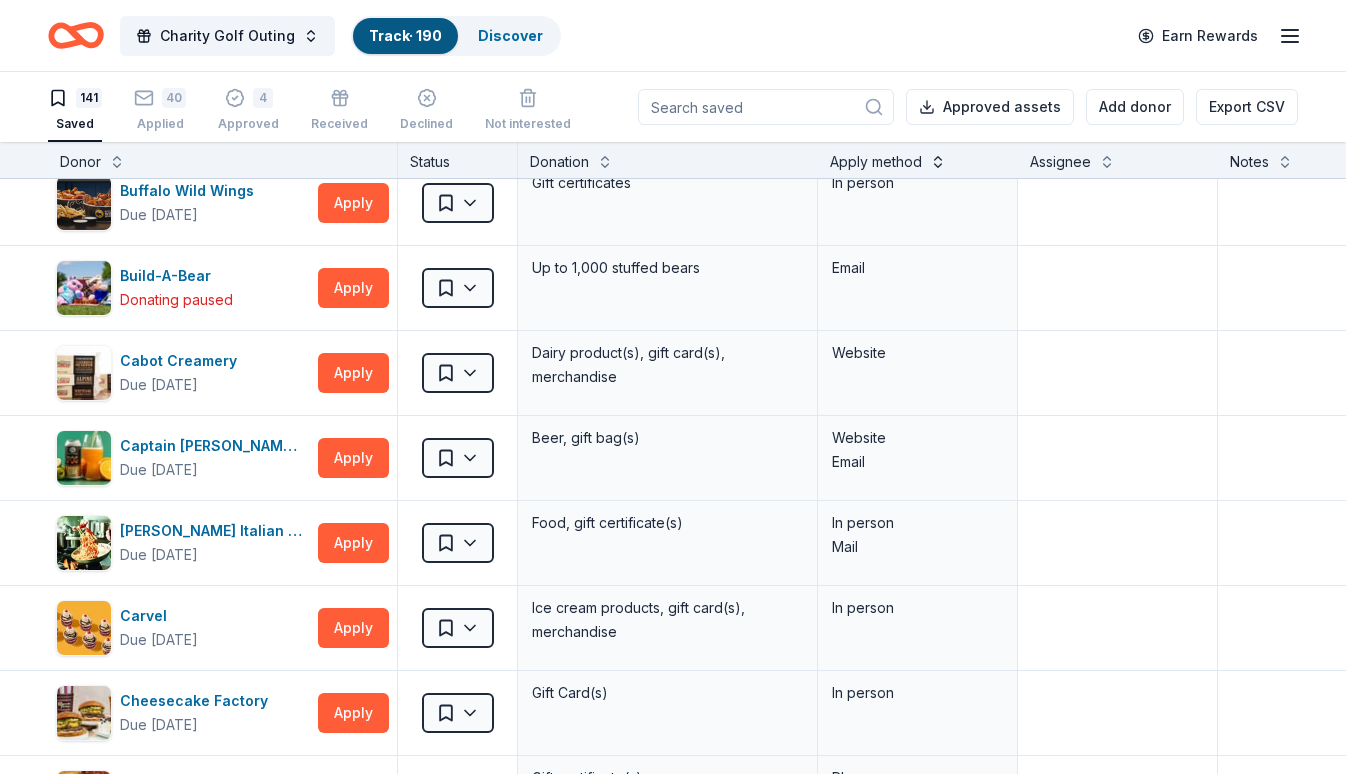 click at bounding box center (938, 160) 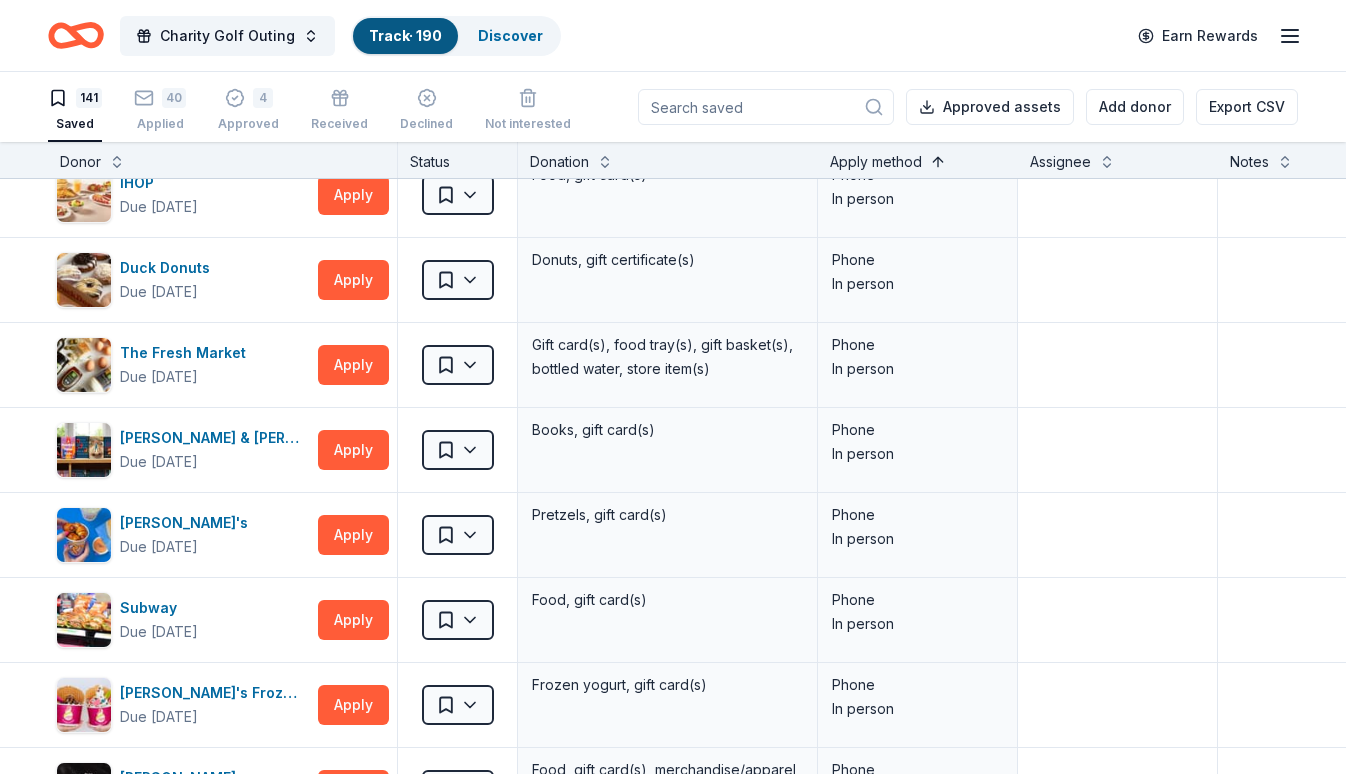 click at bounding box center [938, 160] 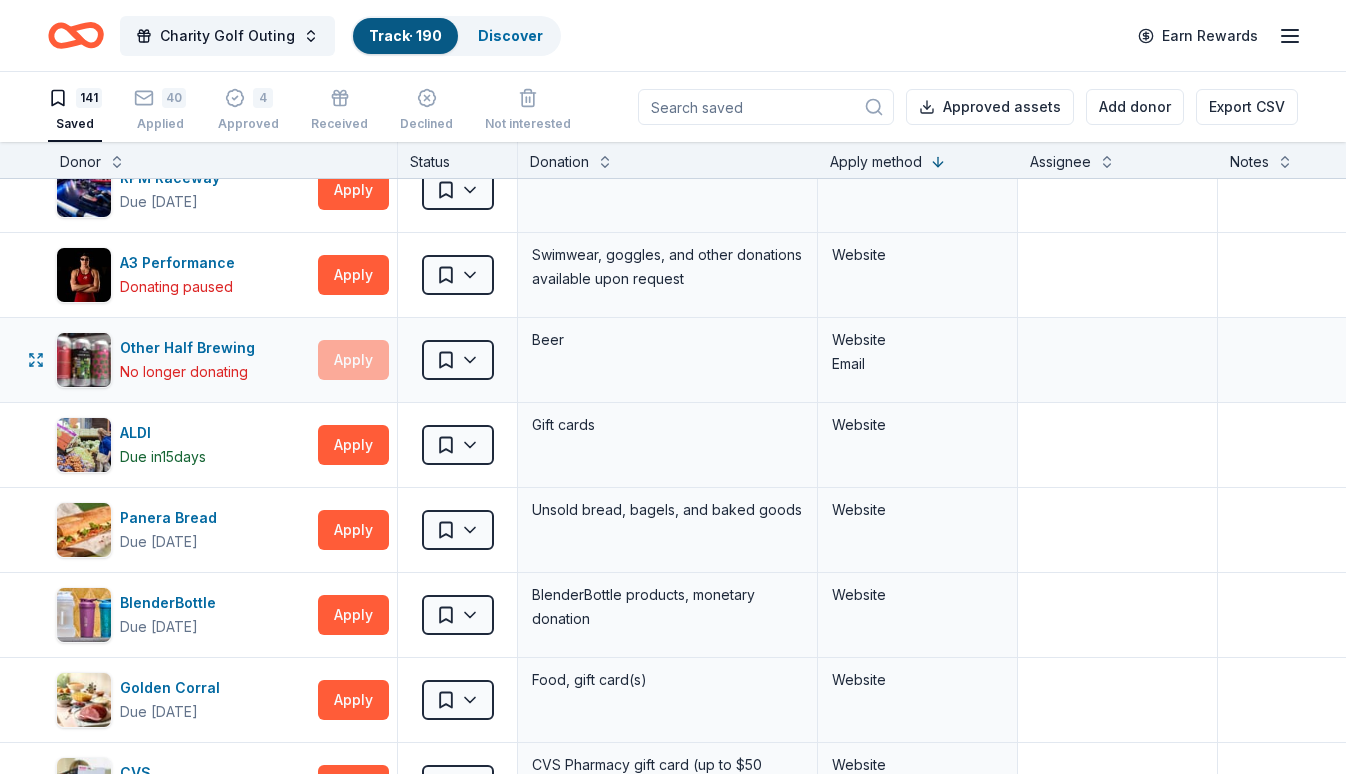 scroll, scrollTop: 37, scrollLeft: 0, axis: vertical 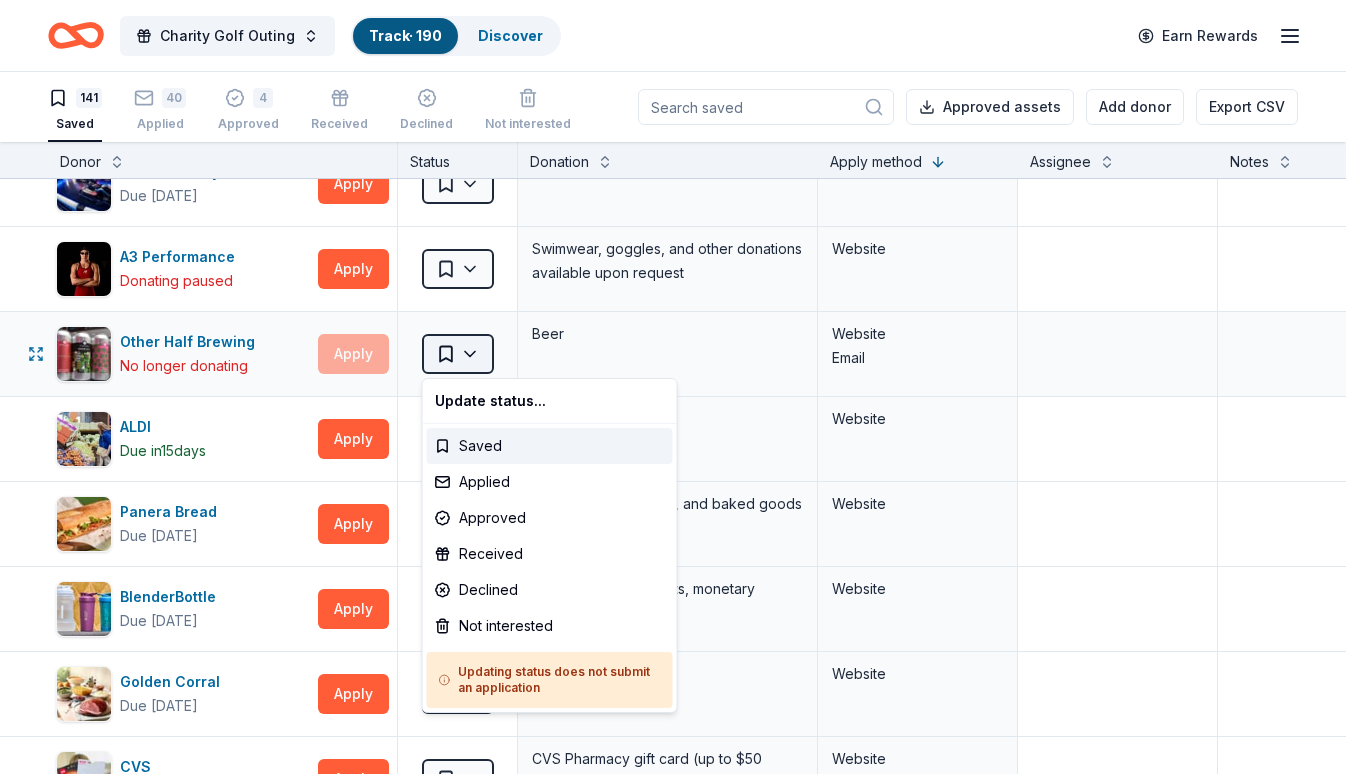 click on "Charity Golf Outing  Track  · 190 Discover Earn Rewards 141 Saved 40 Applied 4 Approved Received Declined Not interested  Approved assets Add donor Export CSV Donor Status Donation Apply method Assignee Notes RPM Raceway Due in 41 days Apply Saved 2 free races Website A3 Performance Donating paused Apply Saved Swimwear, goggles, and other donations available upon request Website Other Half Brewing No longer donating Apply Saved Beer Website Email ALDI  Due in  15  days Apply Saved Gift cards Website Panera Bread Due in 41 days Apply Saved Unsold bread, bagels, and baked goods Website BlenderBottle Due in 41 days Apply Saved BlenderBottle products, monetary donation Website Golden Corral Due in 41 days Apply Saved Food, gift card(s) Website CVS Donating paused Apply Saved CVS Pharmacy gift card (up to $50 value) Website Gourmet Gift Baskets Due in 64 days Apply Saved Gift basket(s) Website Simple Modern Donating paused Apply Saved Drinkware(s) Website The BroBasket Due in 57 days Apply Saved Website Nalgene" at bounding box center (673, 387) 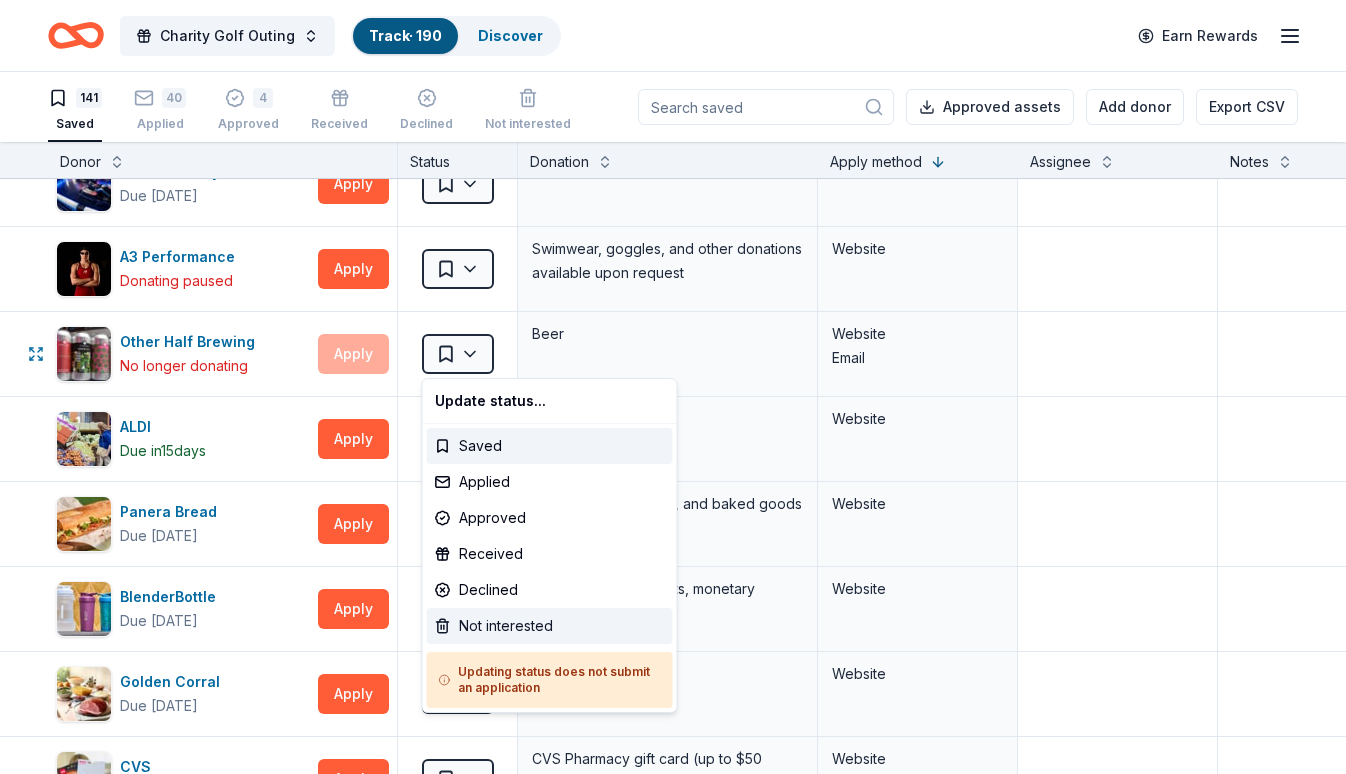 click on "Not interested" at bounding box center (550, 626) 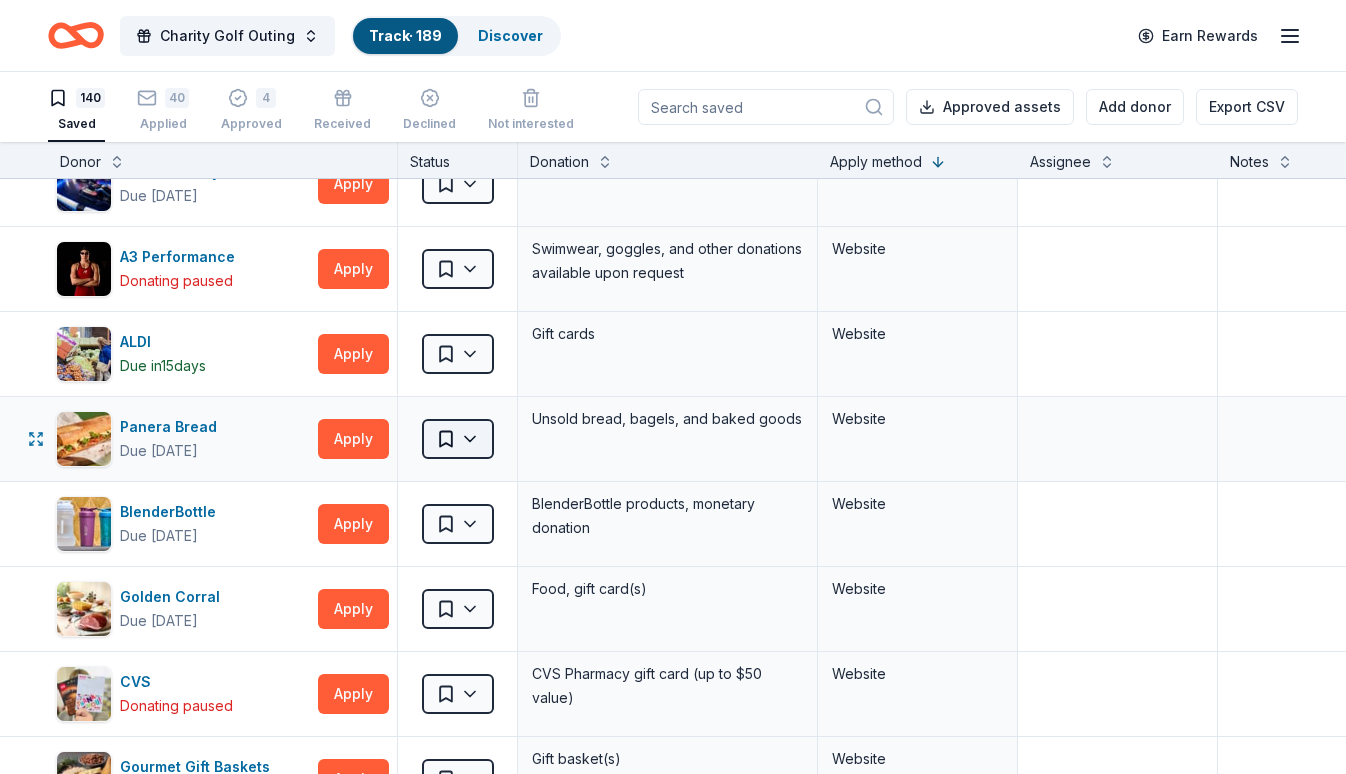 click on "Charity Golf Outing  Track  · 189 Discover Earn Rewards 140 Saved 40 Applied 4 Approved Received Declined Not interested  Approved assets Add donor Export CSV Donor Status Donation Apply method Assignee Notes RPM Raceway Due in 41 days Apply Saved 2 free races Website A3 Performance Donating paused Apply Saved Swimwear, goggles, and other donations available upon request Website ALDI  Due in  15  days Apply Saved Gift cards Website Panera Bread Due in 41 days Apply Saved Unsold bread, bagels, and baked goods Website BlenderBottle Due in 41 days Apply Saved BlenderBottle products, monetary donation Website Golden Corral Due in 41 days Apply Saved Food, gift card(s) Website CVS Donating paused Apply Saved CVS Pharmacy gift card (up to $50 value) Website Gourmet Gift Baskets Due in 64 days Apply Saved Gift basket(s) Website Simple Modern Donating paused Apply Saved Drinkware(s) Website The BroBasket Due in 57 days Apply Saved Discounted gift basket(s) Website Nalgene Due in 41 days Apply Saved Water bottle(s)" at bounding box center [673, 387] 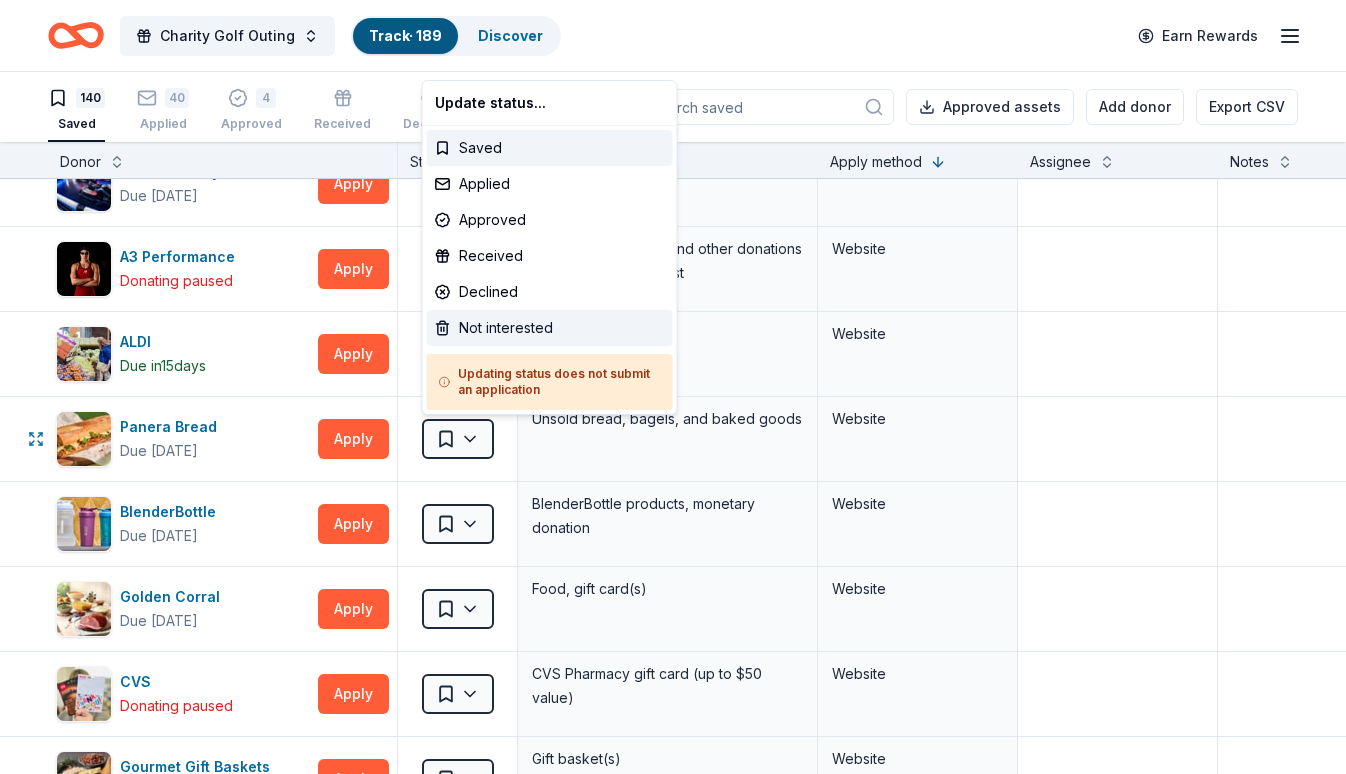 click on "Not interested" at bounding box center [550, 328] 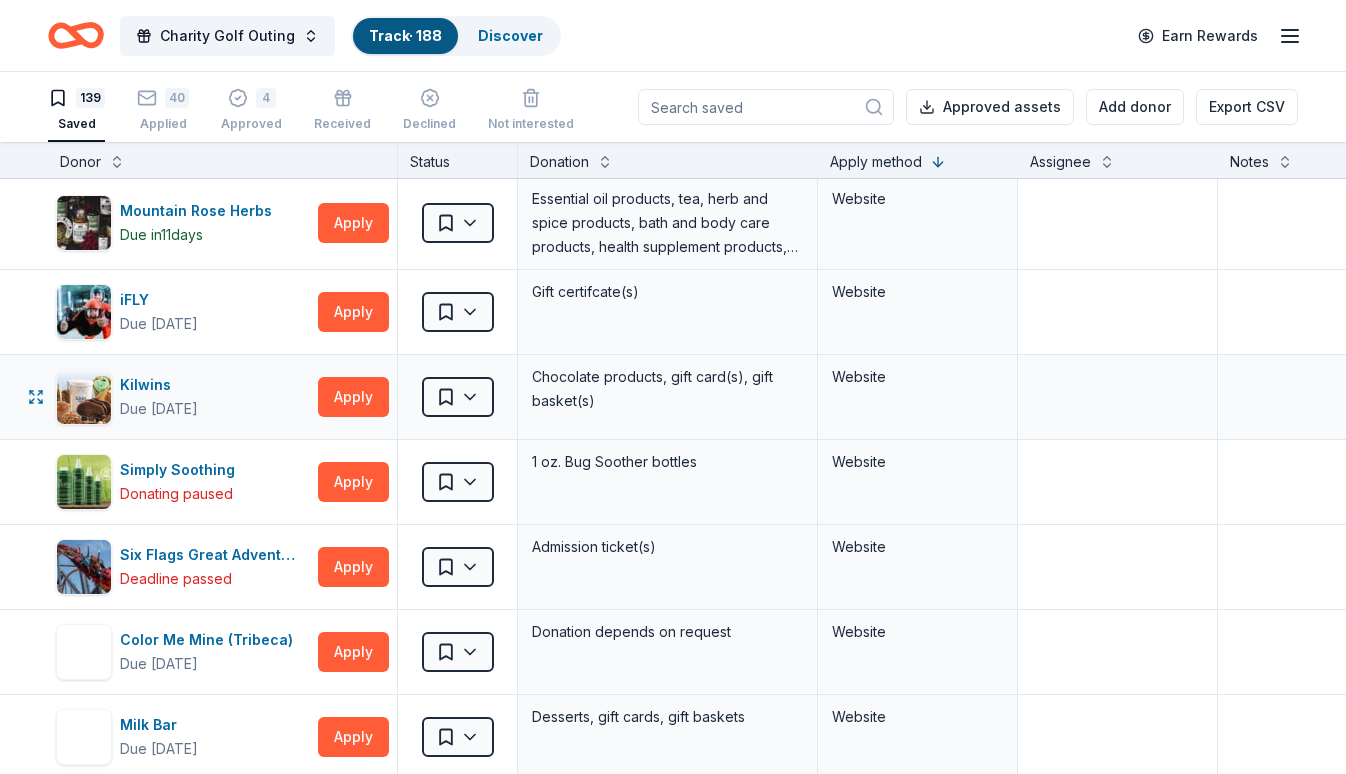scroll, scrollTop: 1551, scrollLeft: 0, axis: vertical 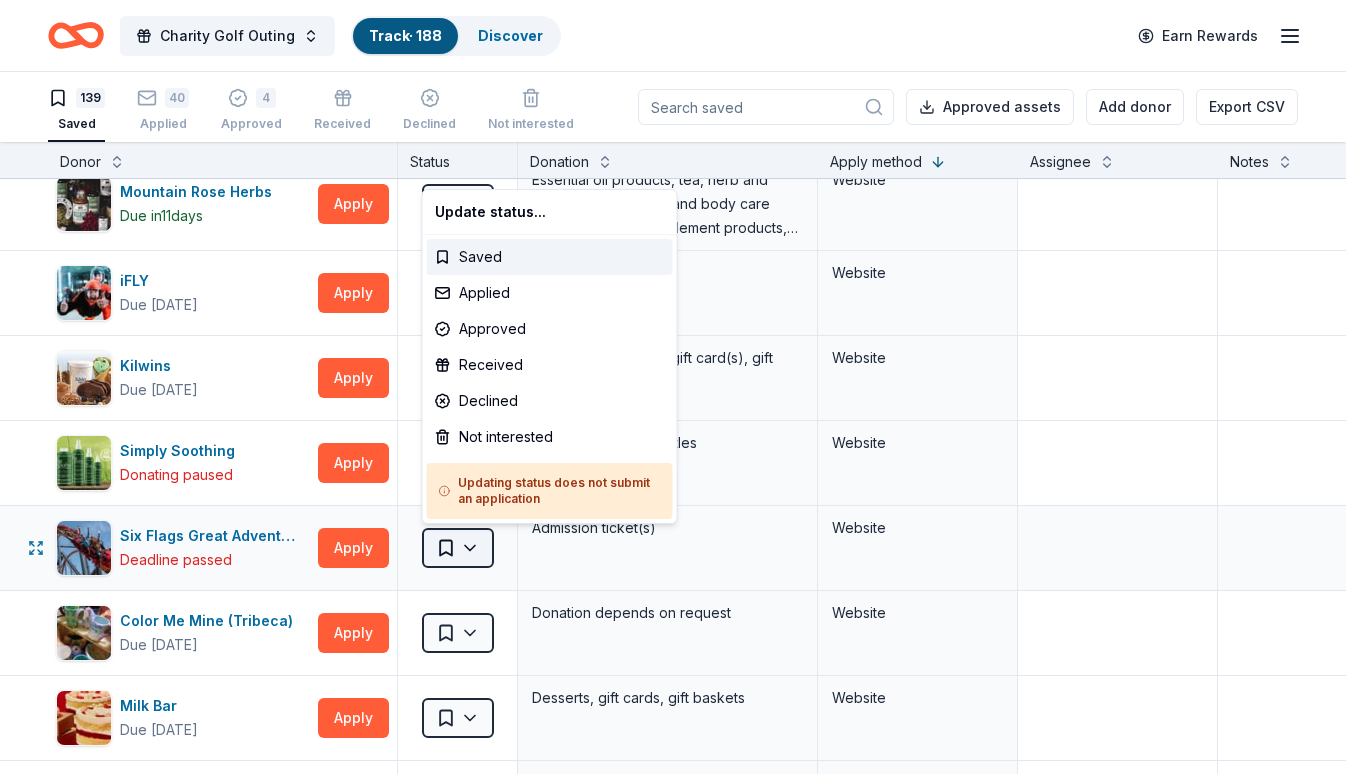 click on "Charity Golf Outing  Track  · 188 Discover Earn Rewards 139 Saved 40 Applied 4 Approved Received Declined Not interested  Approved assets Add donor Export CSV Donor Status Donation Apply method Assignee Notes RPM Raceway Due in 41 days Apply Saved 2 free races Website A3 Performance Donating paused Apply Saved Swimwear, goggles, and other donations available upon request Website ALDI  Due in  15  days Apply Saved Gift cards Website BlenderBottle Due in 41 days Apply Saved BlenderBottle products, monetary donation Website Golden Corral Due in 41 days Apply Saved Food, gift card(s) Website CVS Donating paused Apply Saved CVS Pharmacy gift card (up to $50 value) Website Gourmet Gift Baskets Due in 64 days Apply Saved Gift basket(s) Website Simple Modern Donating paused Apply Saved Drinkware(s) Website The BroBasket Due in 57 days Apply Saved Discounted gift basket(s) Website Nalgene Due in 41 days Apply Saved Water bottle(s) Website Hydro Flask Donating paused Apply Saved Water bottle(s) Website Keegan Ales 11" at bounding box center [673, 387] 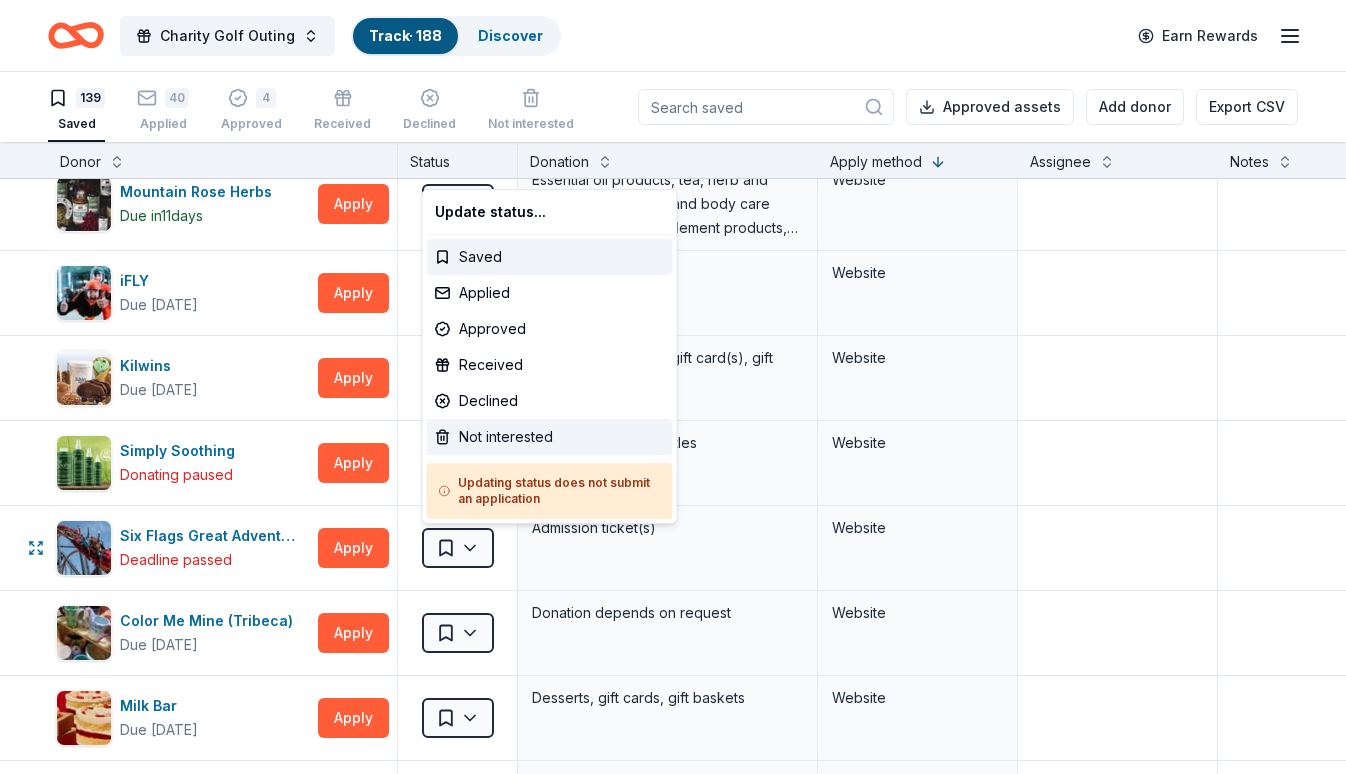 click on "Not interested" at bounding box center (550, 437) 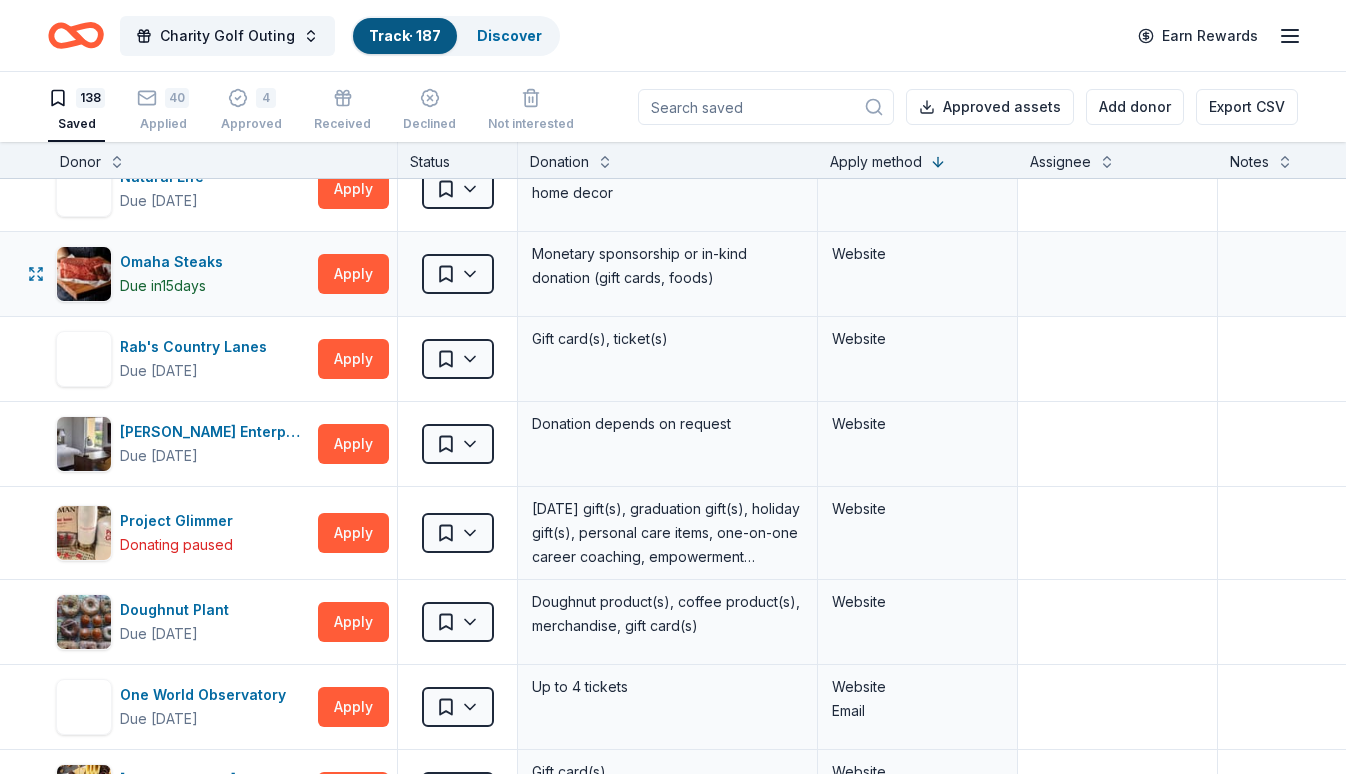 scroll, scrollTop: 2081, scrollLeft: 0, axis: vertical 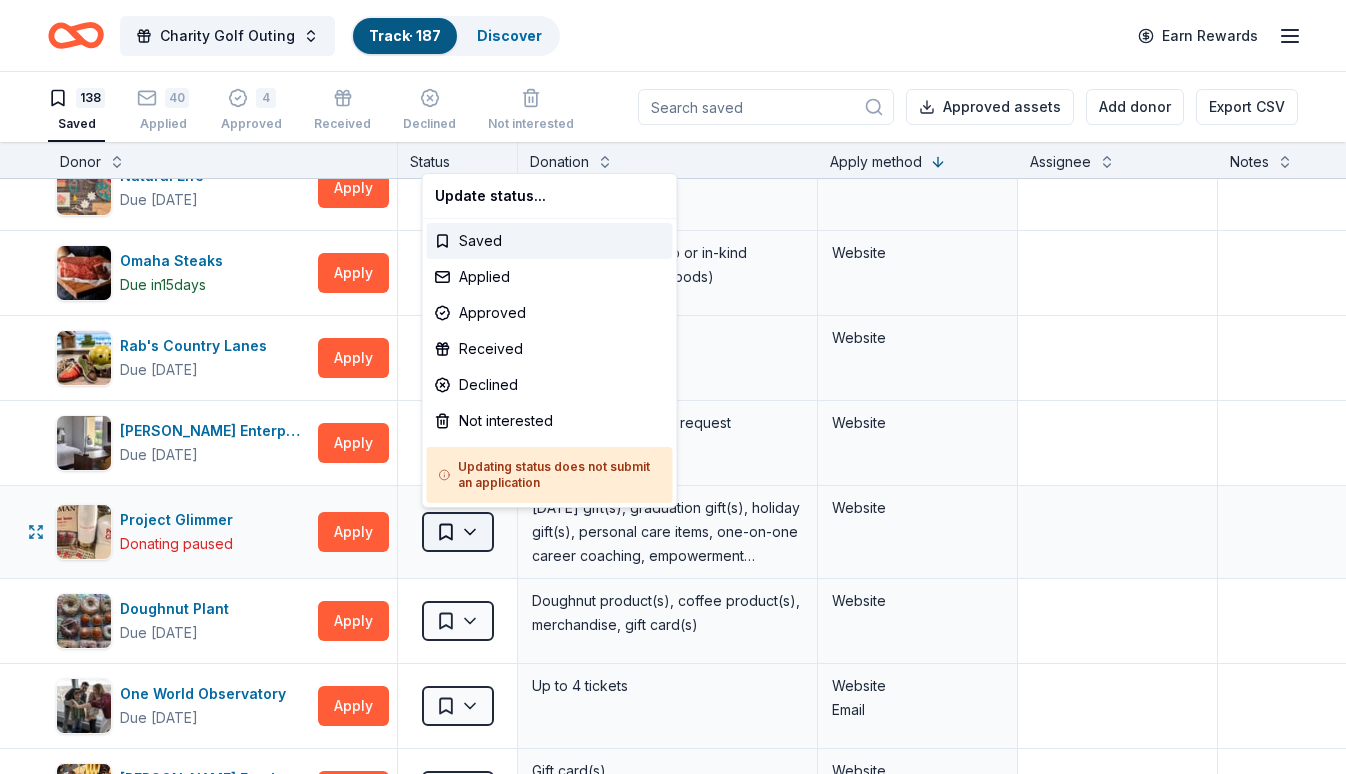 click on "Charity Golf Outing  Track  · 187 Discover Earn Rewards 138 Saved 40 Applied 4 Approved Received Declined Not interested  Approved assets Add donor Export CSV Donor Status Donation Apply method Assignee Notes RPM Raceway Due in 41 days Apply Saved 2 free races Website A3 Performance Donating paused Apply Saved Swimwear, goggles, and other donations available upon request Website ALDI  Due in  15  days Apply Saved Gift cards Website BlenderBottle Due in 41 days Apply Saved BlenderBottle products, monetary donation Website Golden Corral Due in 41 days Apply Saved Food, gift card(s) Website CVS Donating paused Apply Saved CVS Pharmacy gift card (up to $50 value) Website Gourmet Gift Baskets Due in 64 days Apply Saved Gift basket(s) Website Simple Modern Donating paused Apply Saved Drinkware(s) Website The BroBasket Due in 57 days Apply Saved Discounted gift basket(s) Website Nalgene Due in 41 days Apply Saved Water bottle(s) Website Hydro Flask Donating paused Apply Saved Water bottle(s) Website Keegan Ales 11" at bounding box center (673, 387) 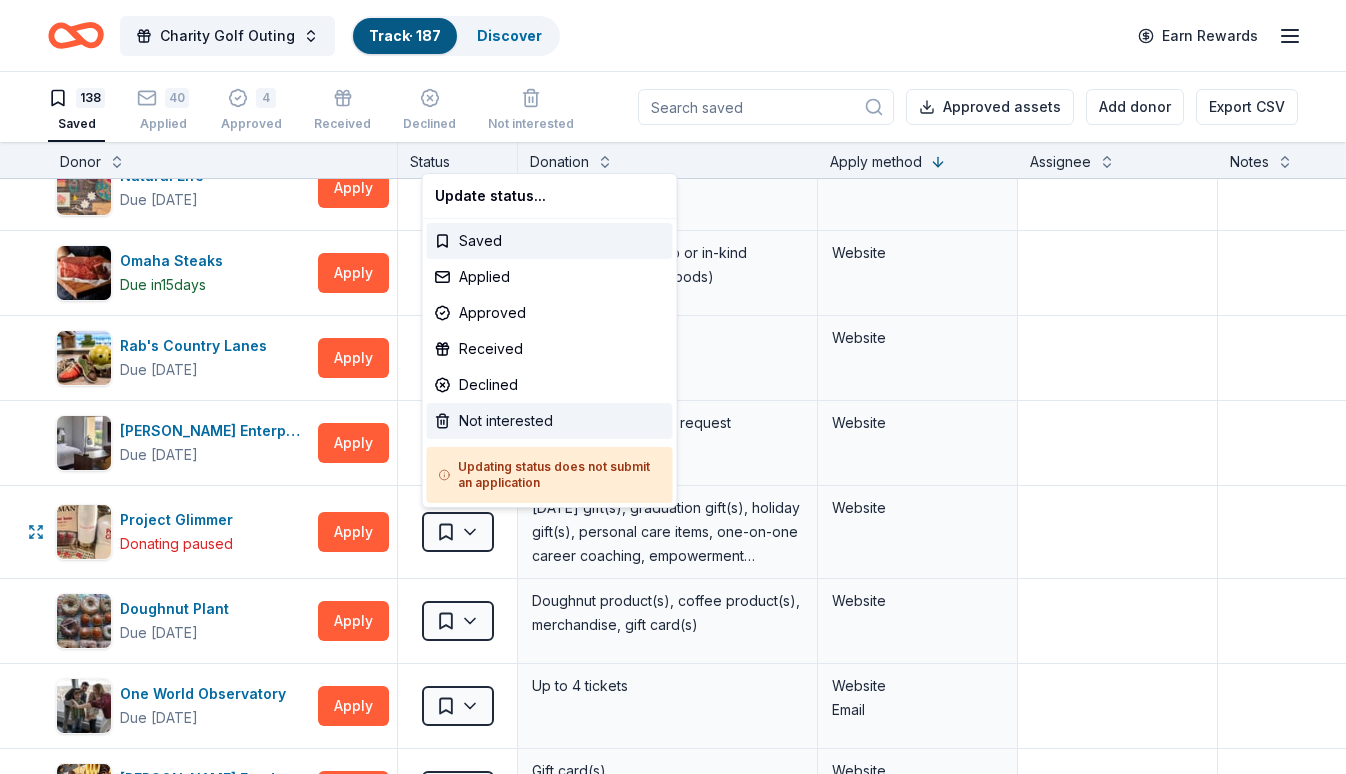 click on "Not interested" at bounding box center (550, 421) 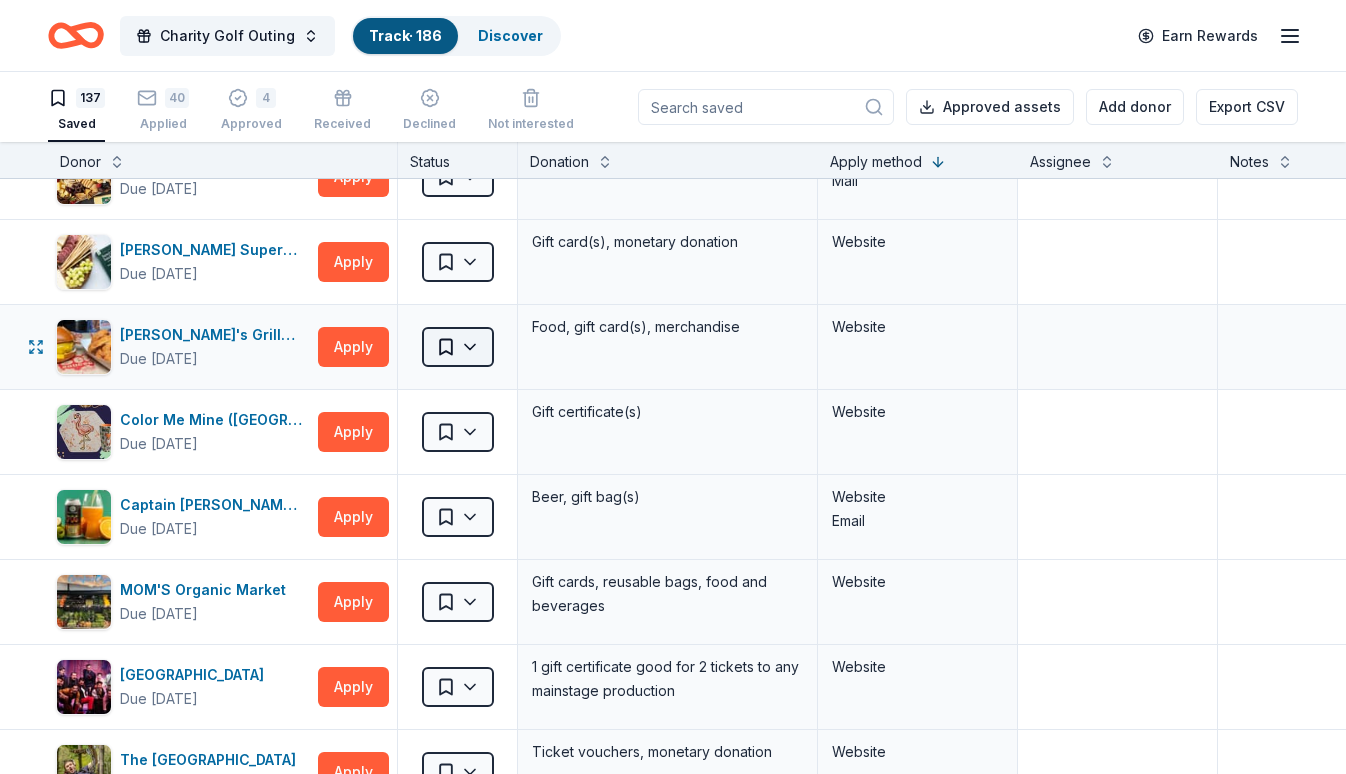 scroll, scrollTop: 2625, scrollLeft: 0, axis: vertical 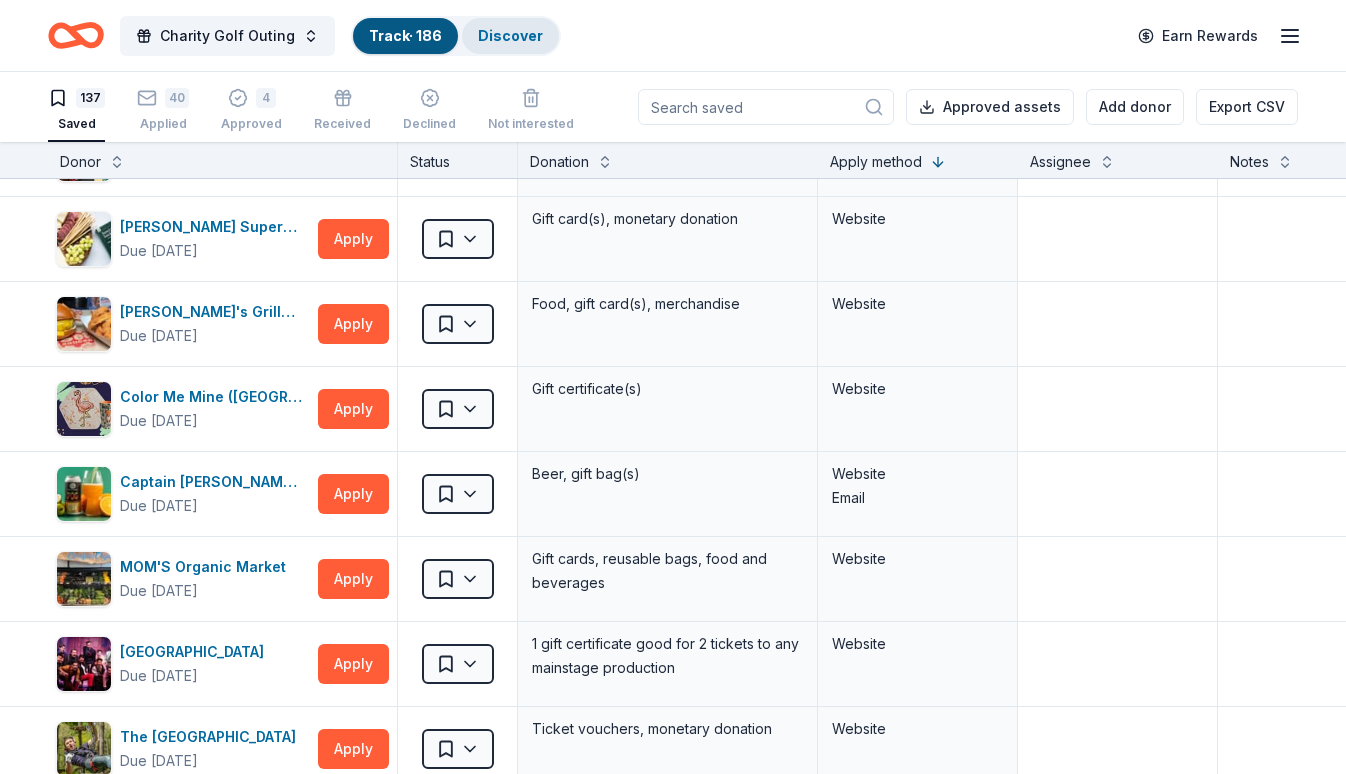 click on "Discover" at bounding box center [510, 35] 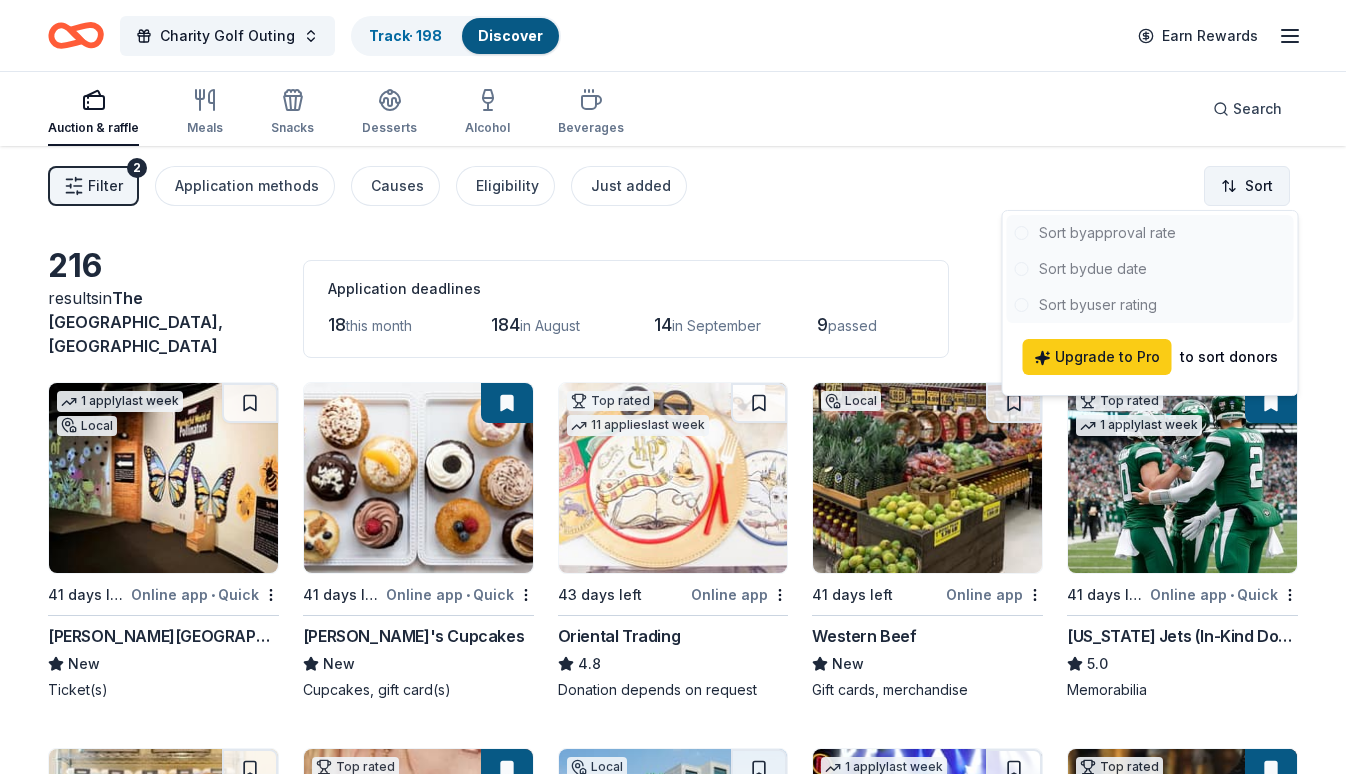 click on "Charity Golf Outing  Track  · 198 Discover Earn Rewards Auction & raffle Meals Snacks Desserts Alcohol Beverages Search Filter 2 Application methods Causes Eligibility Just added Sort 216 results  in  The Bronx, NY Application deadlines 18  this month 184  in August 14  in September 9  passed 1   apply  last week Local 41 days left Online app • Quick Milton J. Rubenstein Museum of Science & Technology New Ticket(s) 41 days left Online app • Quick Molly's Cupcakes New Cupcakes, gift card(s) Top rated 11   applies  last week 43 days left Online app Oriental Trading 4.8 Donation depends on request Local 41 days left Online app Western Beef New Gift cards, merchandise Top rated 1   apply  last week 41 days left Online app • Quick New York Jets (In-Kind Donation) 5.0 Memorabilia 41 days left Online app • Quick Taste Buds Kitchen New Gift card(s) Top rated 16   applies  last week 11  days left Online app Kendra Scott 4.7 Local 50 days left Online app • Quick The Strong National Museum of Play New 1   •" at bounding box center [673, 387] 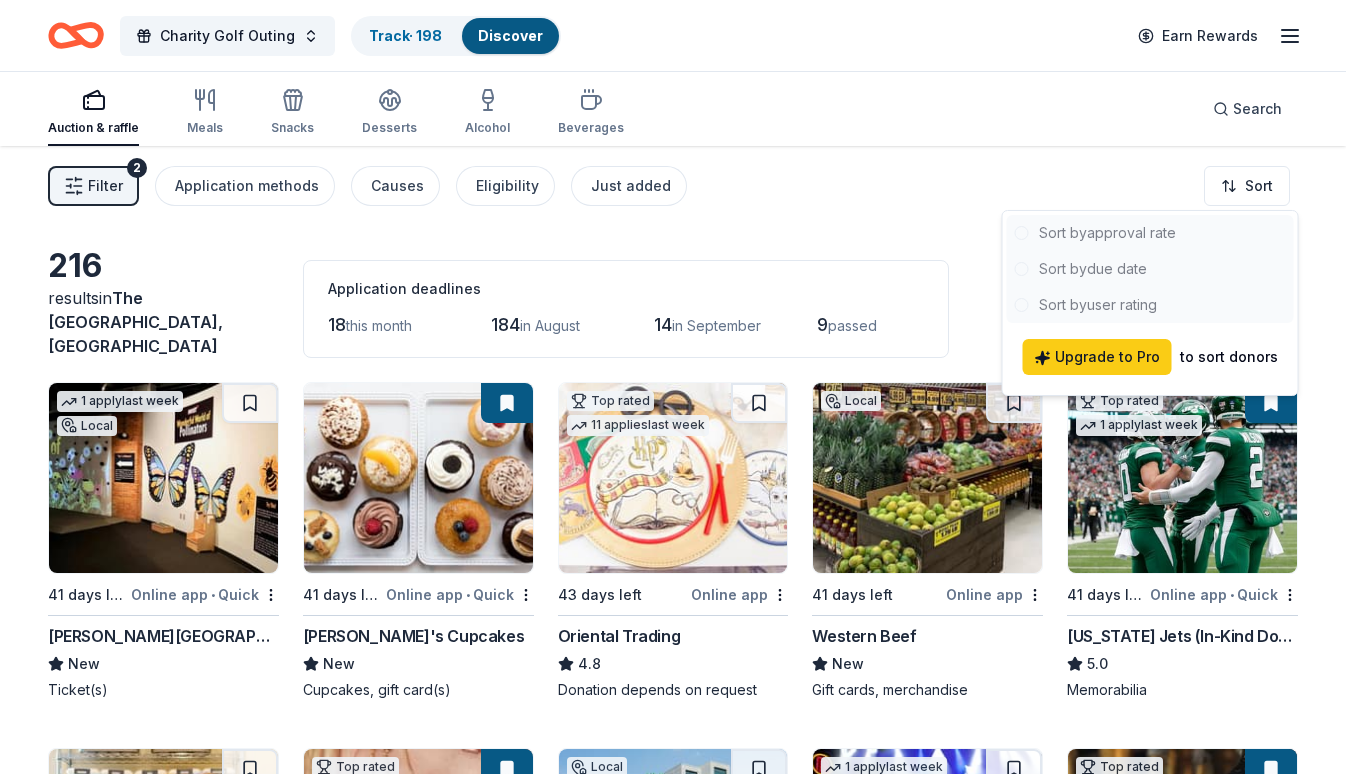 click on "Charity Golf Outing  Track  · 198 Discover Earn Rewards Auction & raffle Meals Snacks Desserts Alcohol Beverages Search Filter 2 Application methods Causes Eligibility Just added Sort 216 results  in  The Bronx, NY Application deadlines 18  this month 184  in August 14  in September 9  passed 1   apply  last week Local 41 days left Online app • Quick Milton J. Rubenstein Museum of Science & Technology New Ticket(s) 41 days left Online app • Quick Molly's Cupcakes New Cupcakes, gift card(s) Top rated 11   applies  last week 43 days left Online app Oriental Trading 4.8 Donation depends on request Local 41 days left Online app Western Beef New Gift cards, merchandise Top rated 1   apply  last week 41 days left Online app • Quick New York Jets (In-Kind Donation) 5.0 Memorabilia 41 days left Online app • Quick Taste Buds Kitchen New Gift card(s) Top rated 16   applies  last week 11  days left Online app Kendra Scott 4.7 Local 50 days left Online app • Quick The Strong National Museum of Play New 1   •" at bounding box center (673, 387) 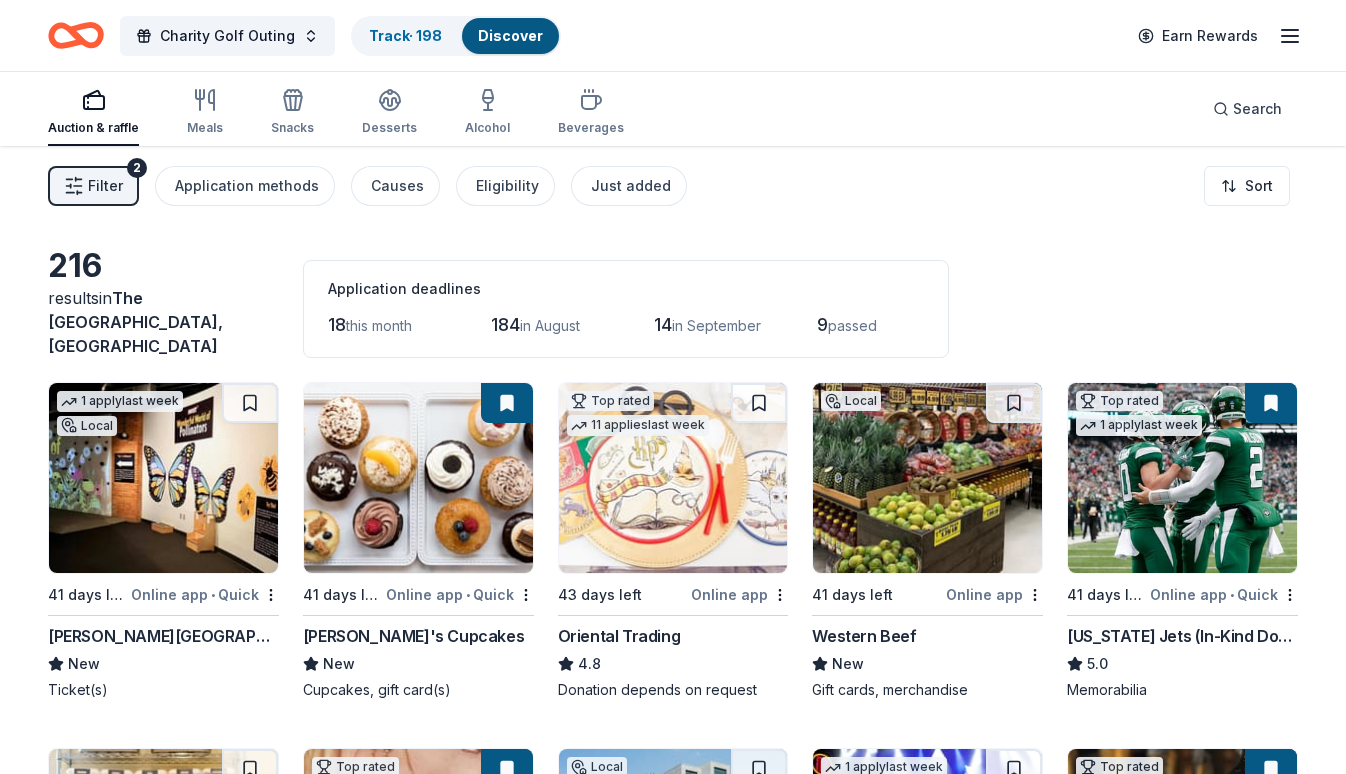 click on "Filter" at bounding box center [105, 186] 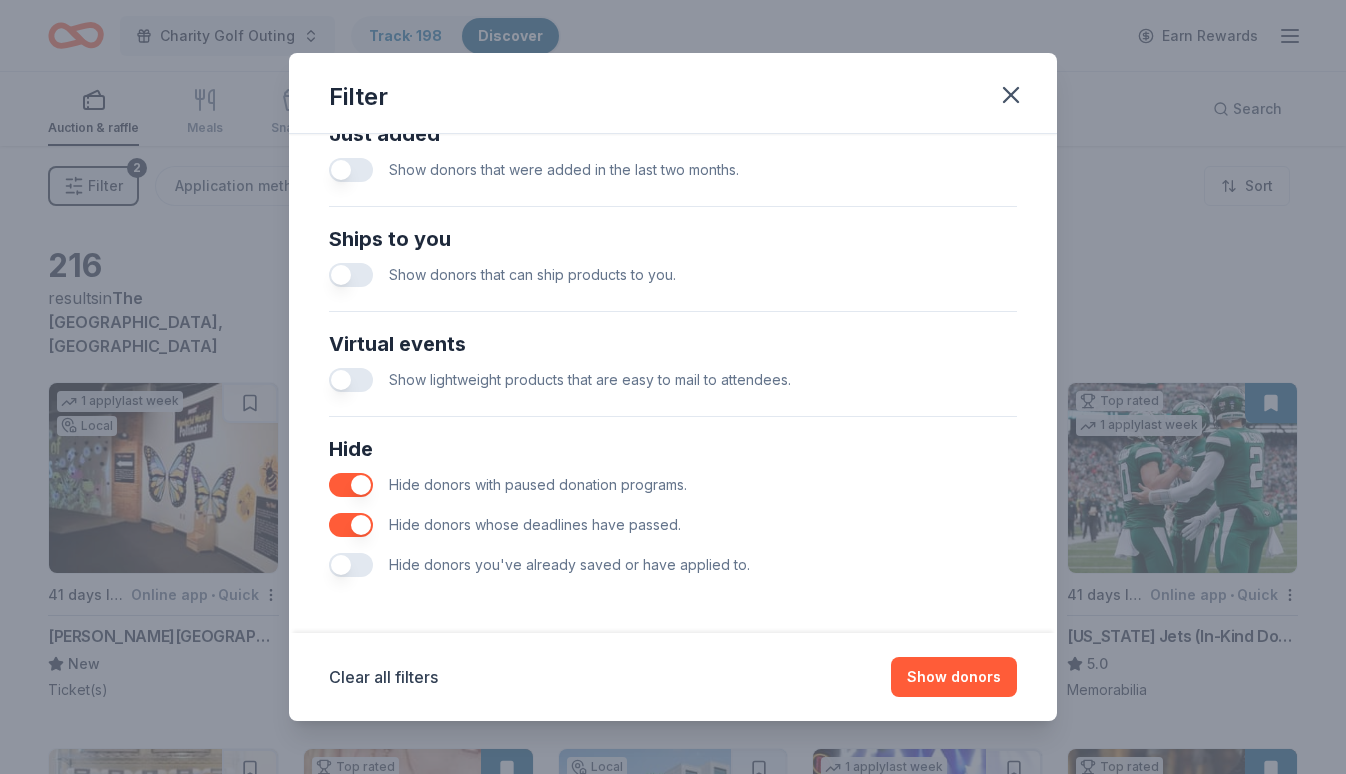 scroll, scrollTop: 819, scrollLeft: 0, axis: vertical 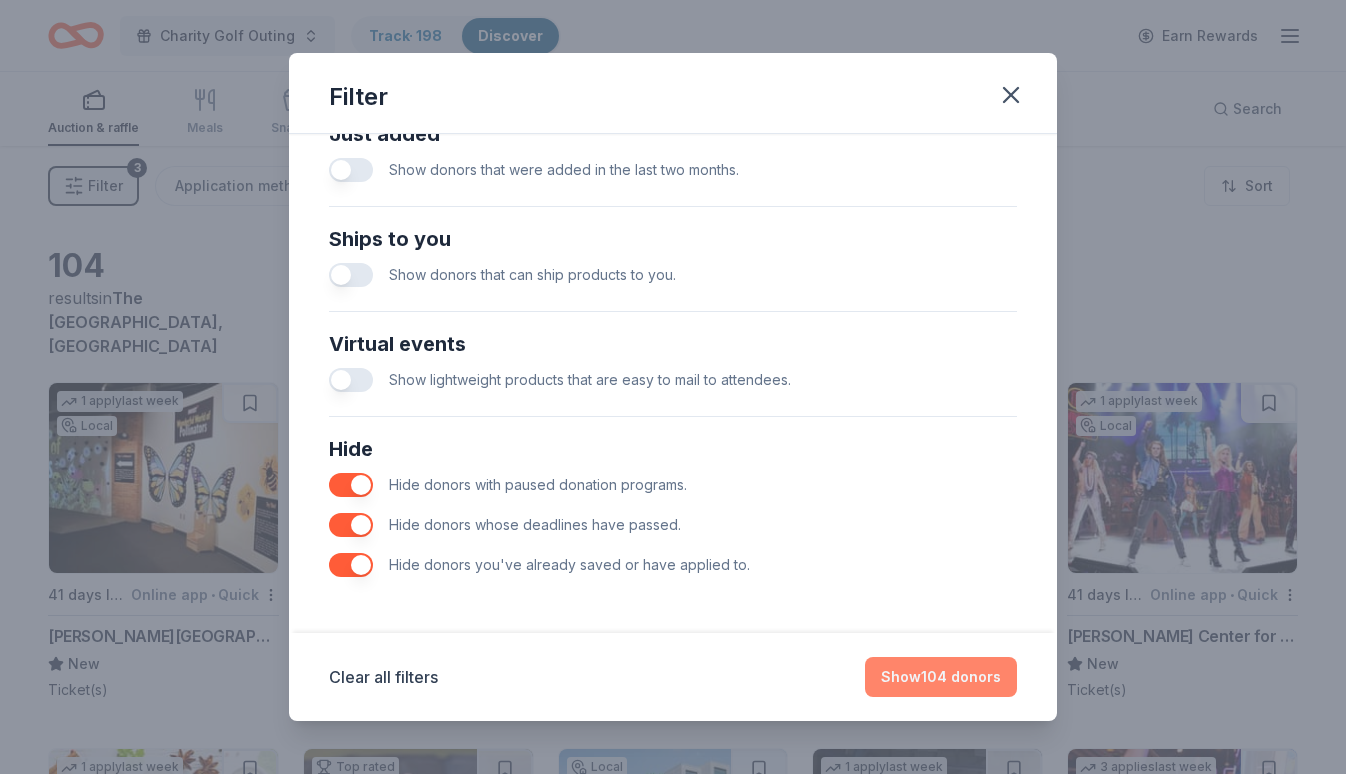 click on "Show  104   donors" at bounding box center (941, 677) 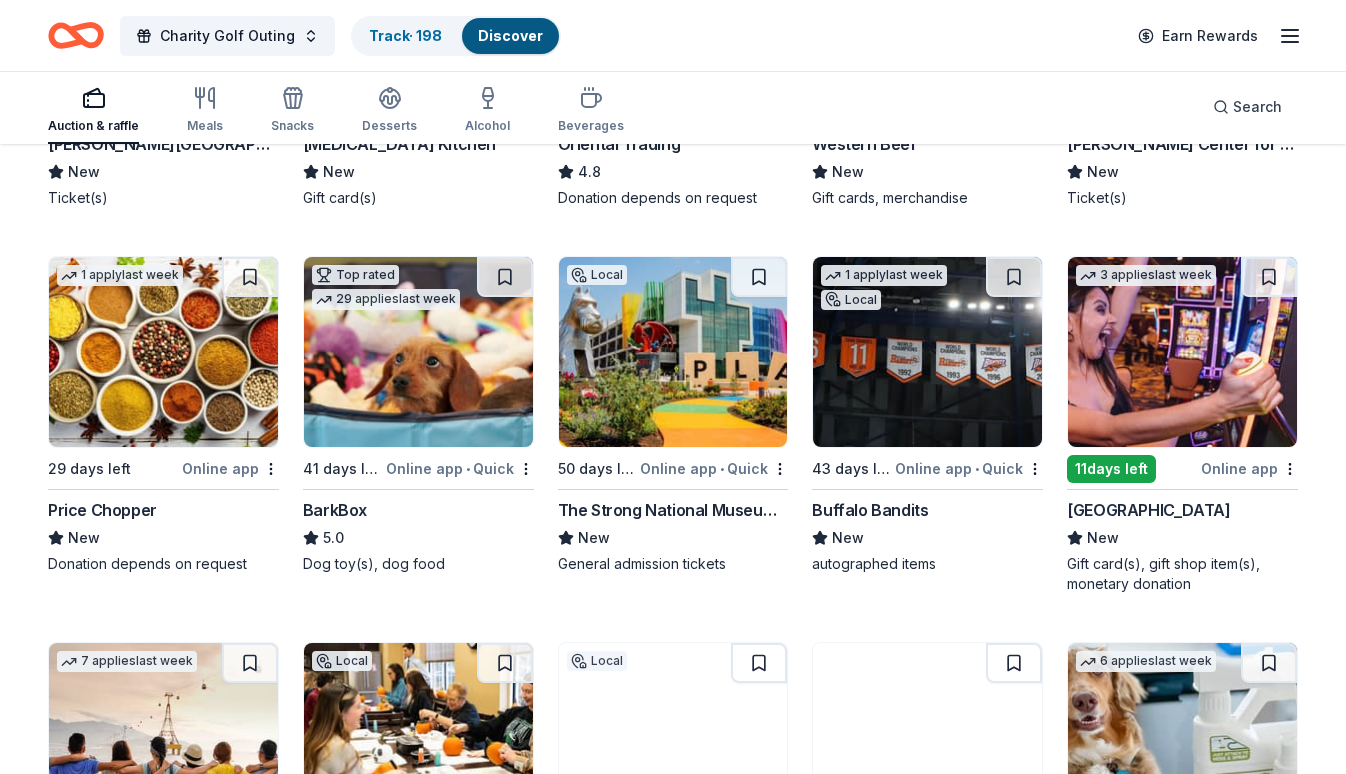 scroll, scrollTop: 502, scrollLeft: 0, axis: vertical 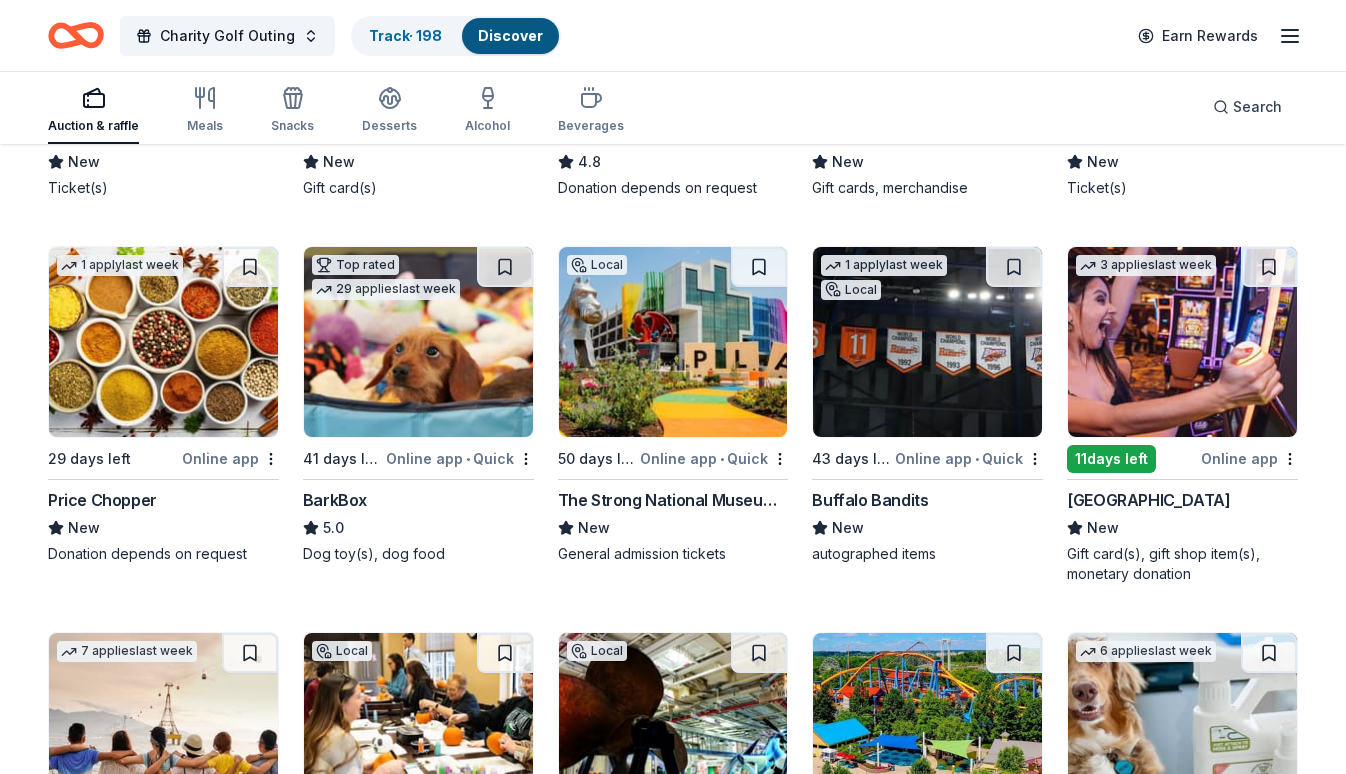click at bounding box center [1182, 342] 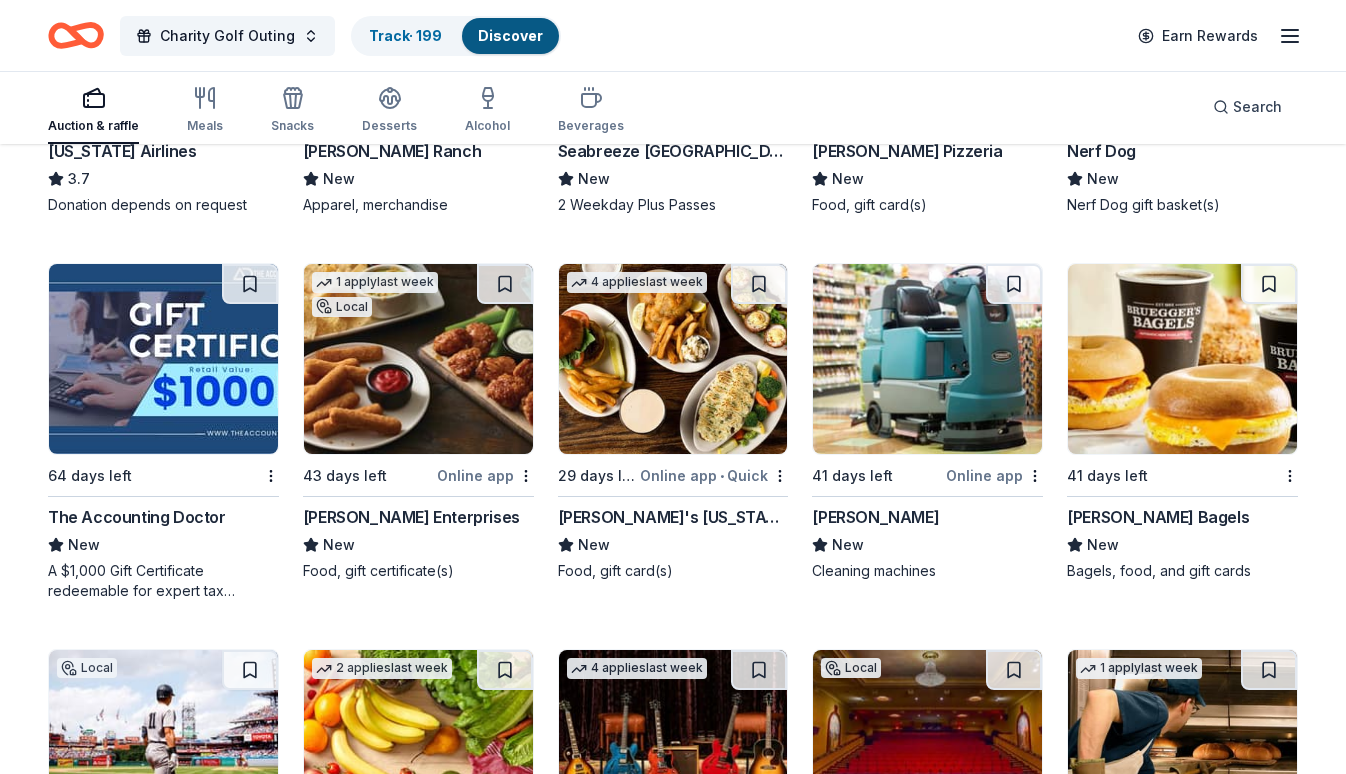 scroll, scrollTop: 2763, scrollLeft: 0, axis: vertical 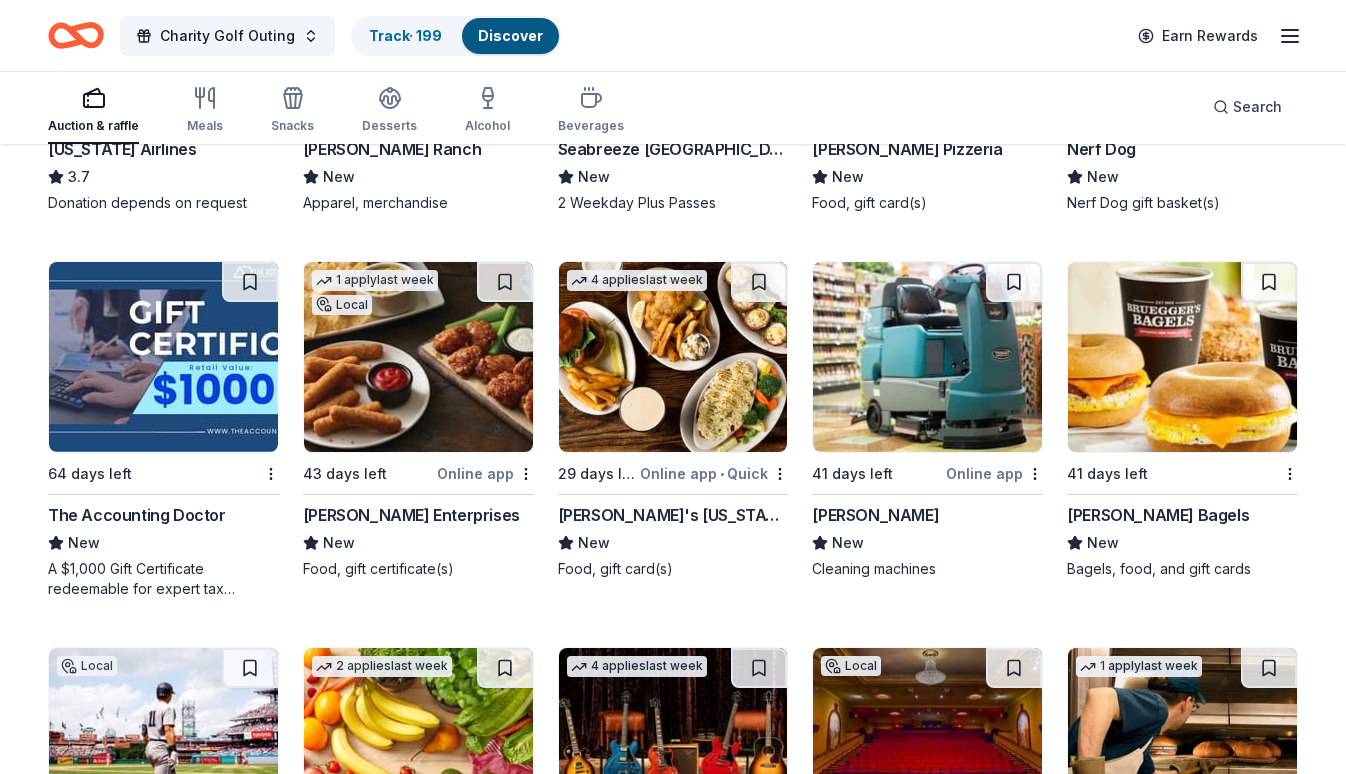 click at bounding box center [673, 357] 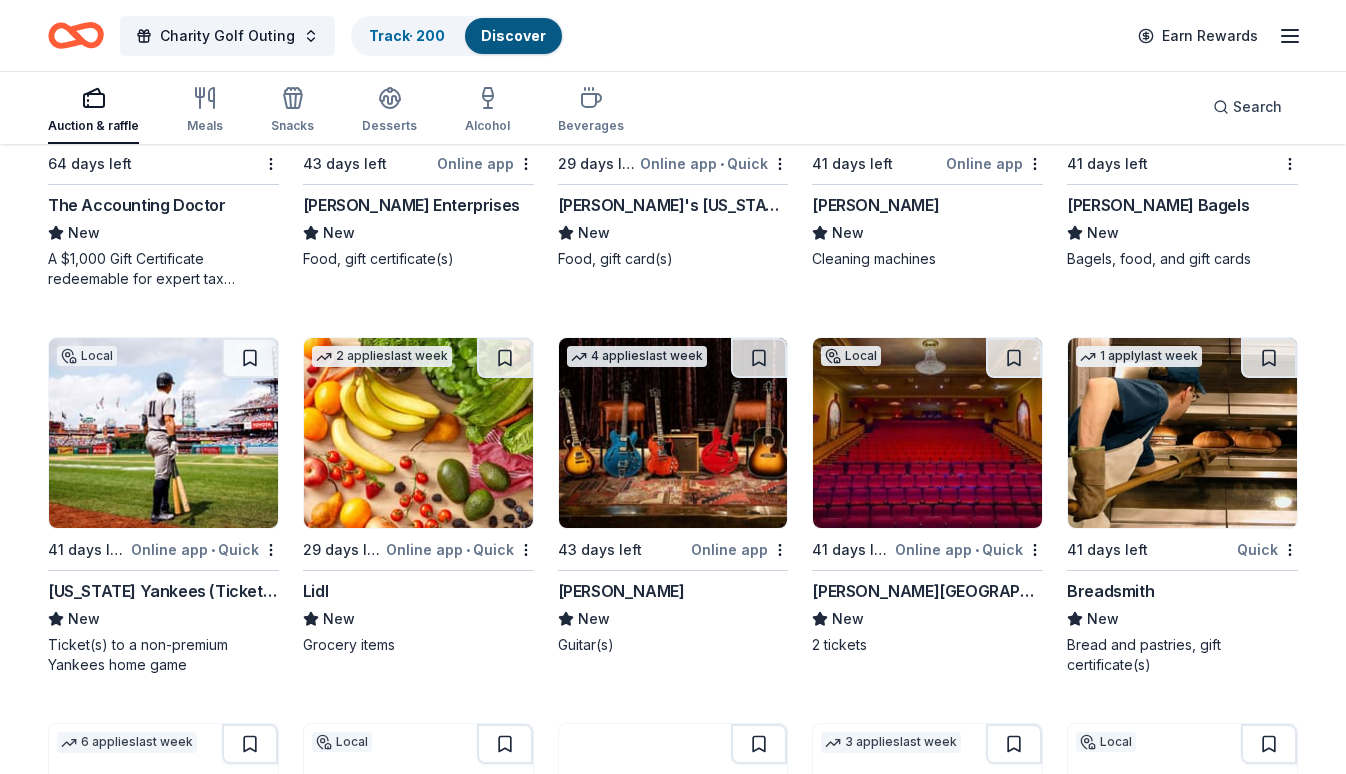 scroll, scrollTop: 3075, scrollLeft: 0, axis: vertical 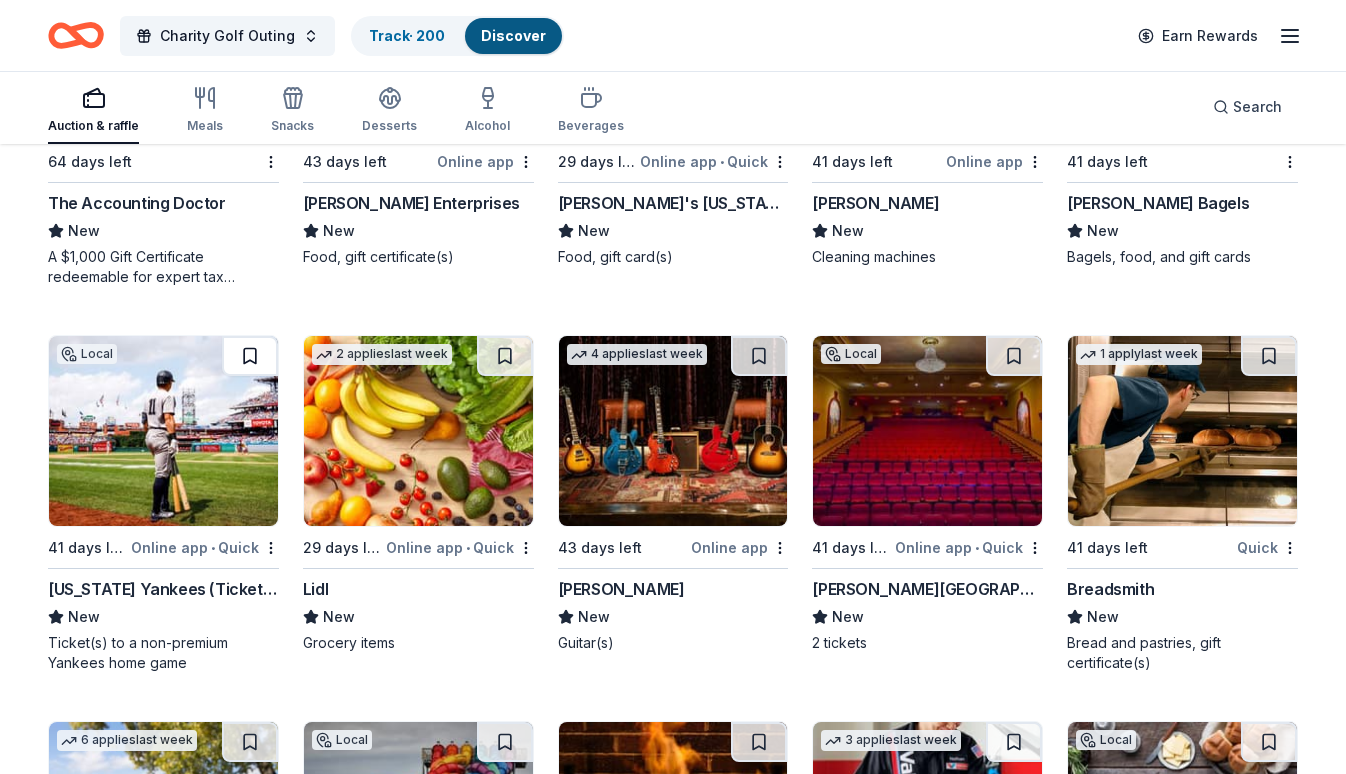 click at bounding box center [250, 356] 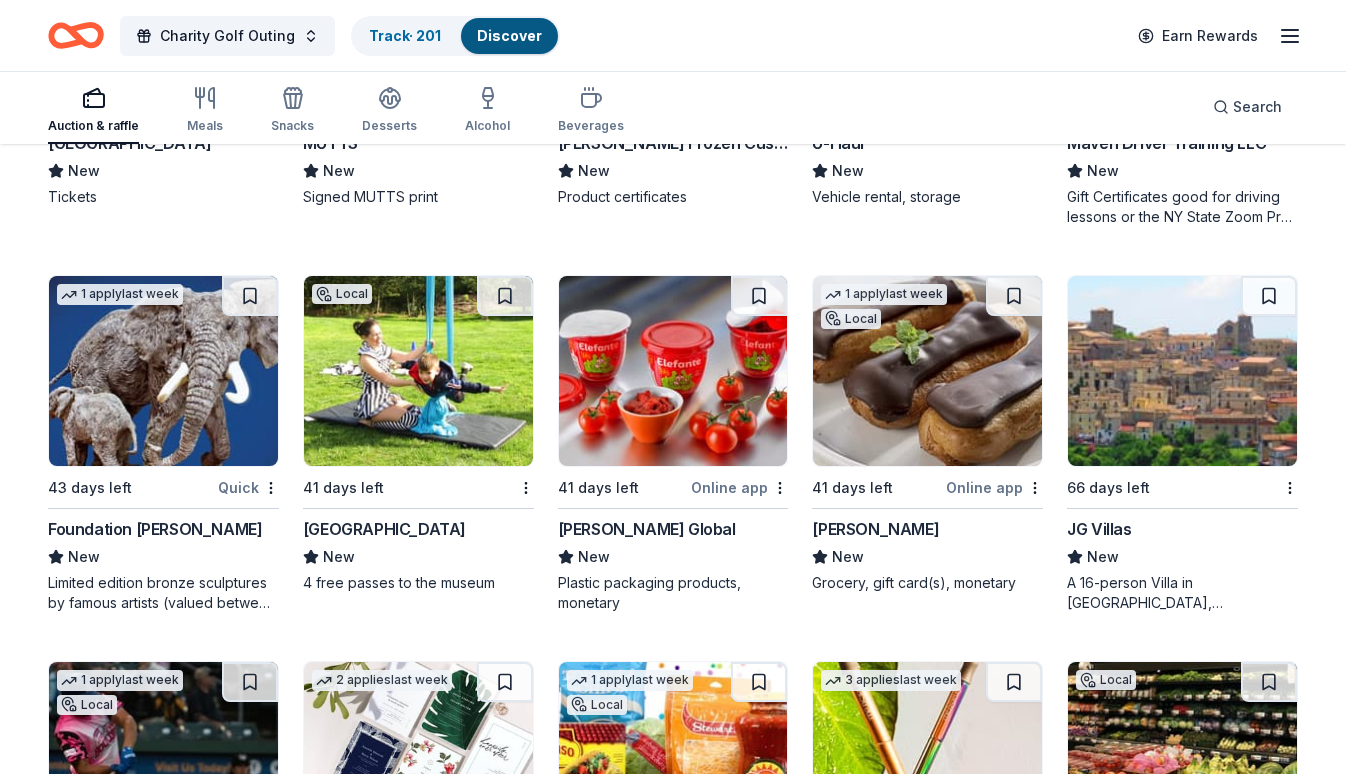 scroll, scrollTop: 5046, scrollLeft: 0, axis: vertical 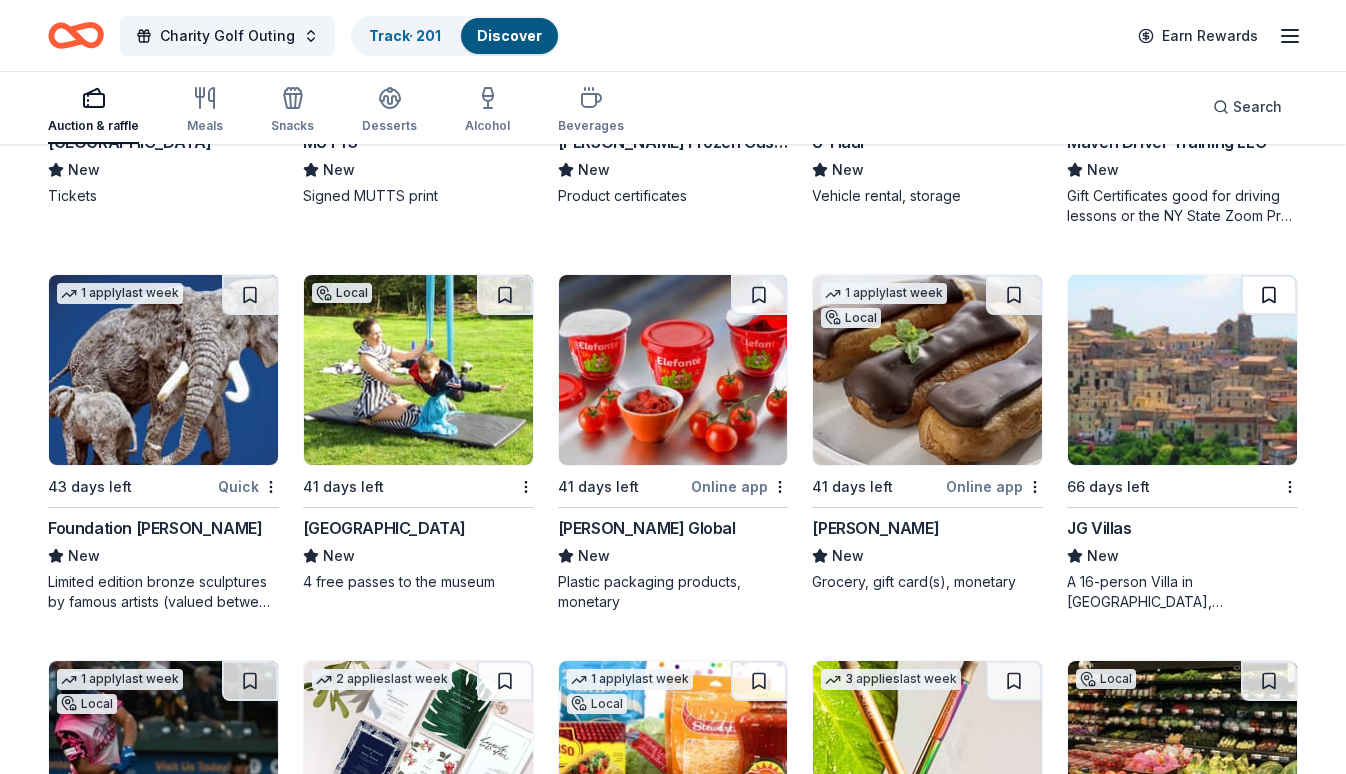 click at bounding box center [1269, 295] 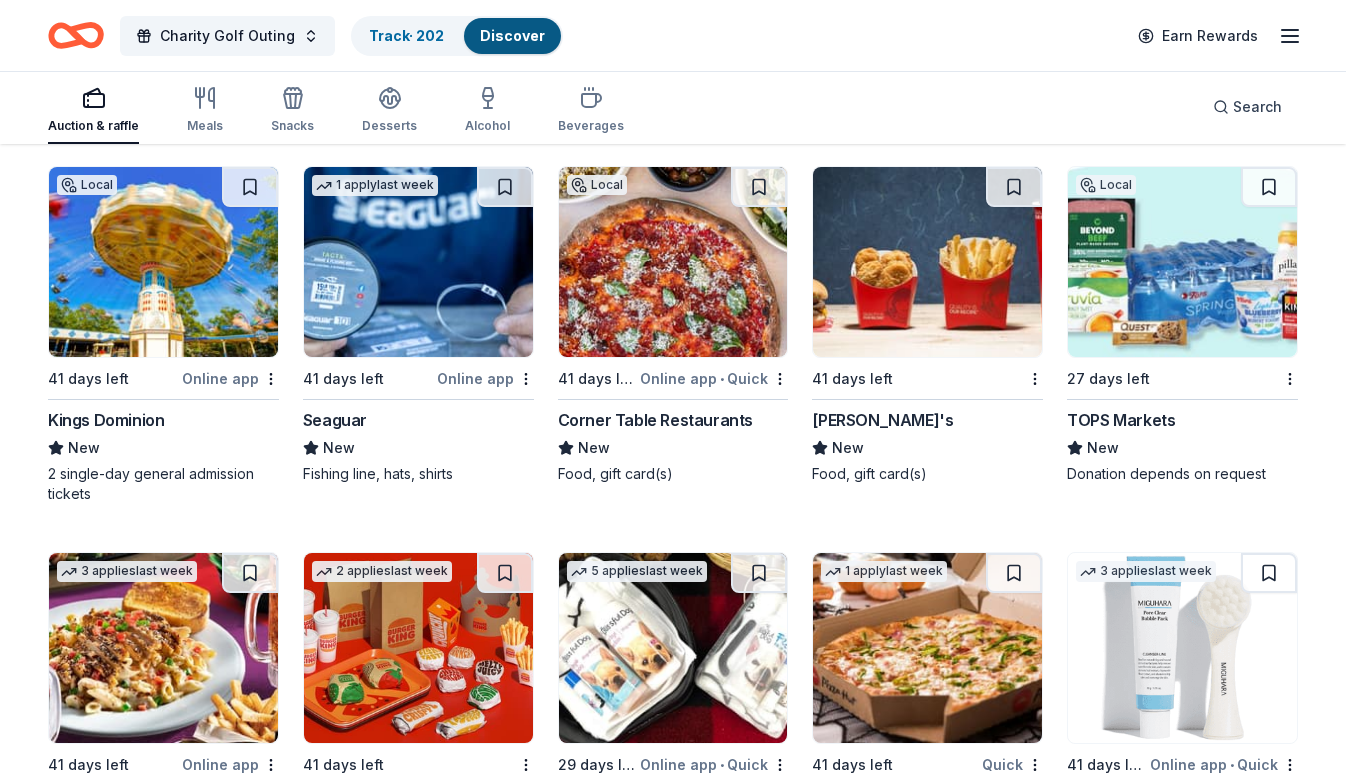 scroll, scrollTop: 6311, scrollLeft: 0, axis: vertical 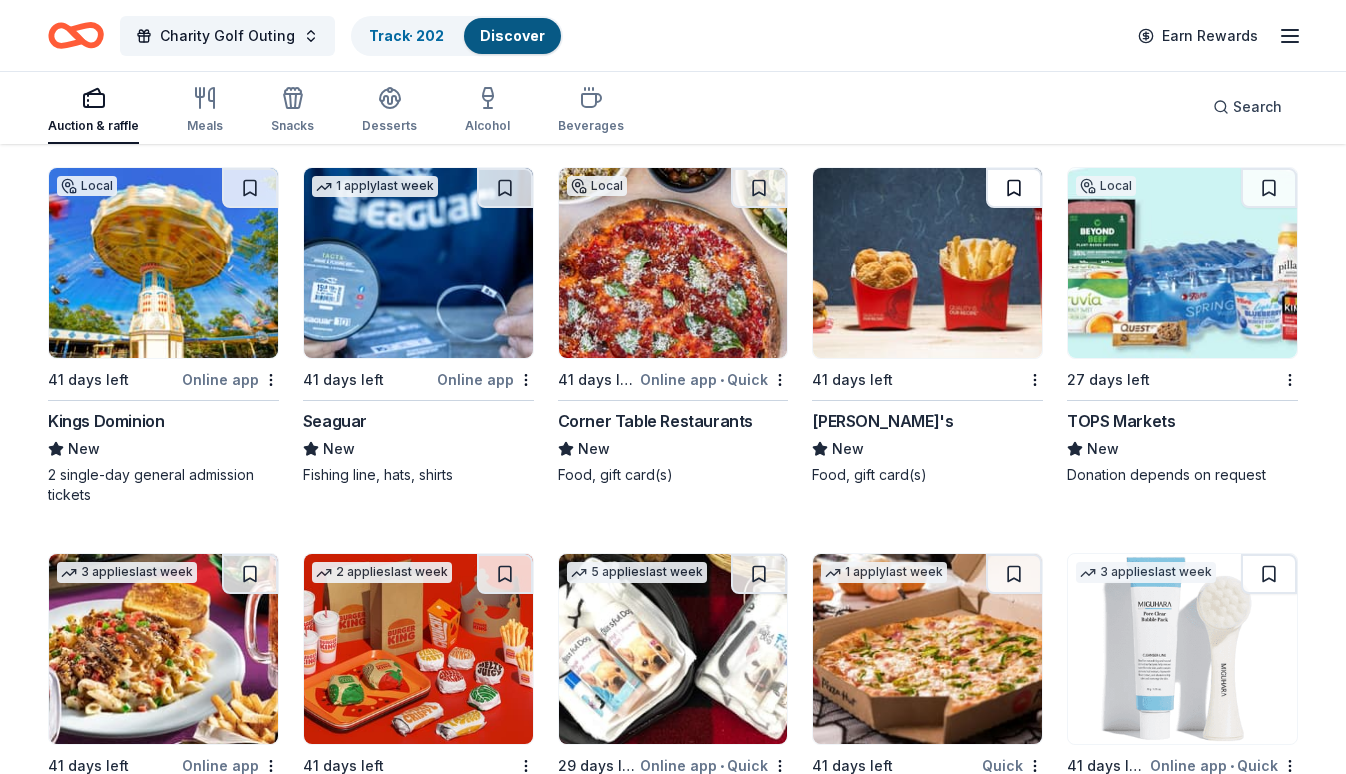 click at bounding box center (1014, 188) 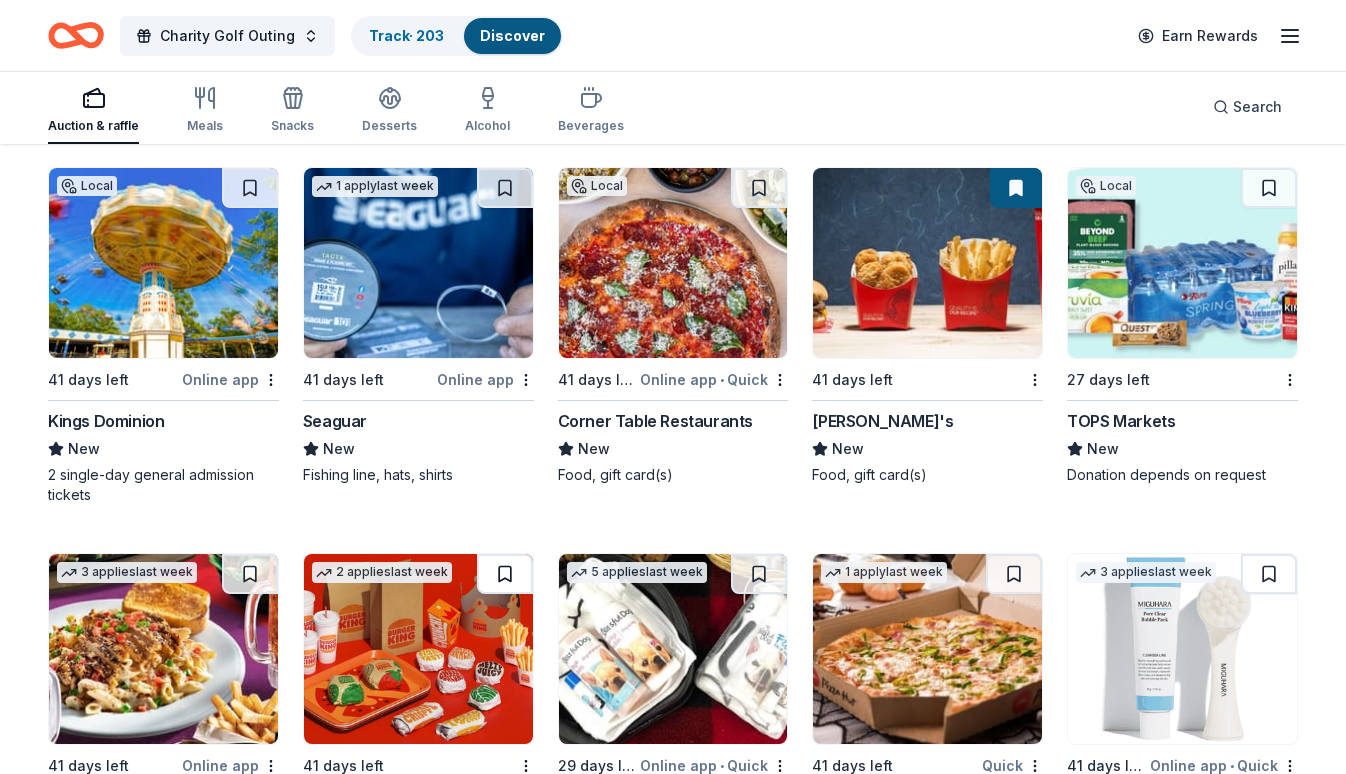 click at bounding box center (505, 574) 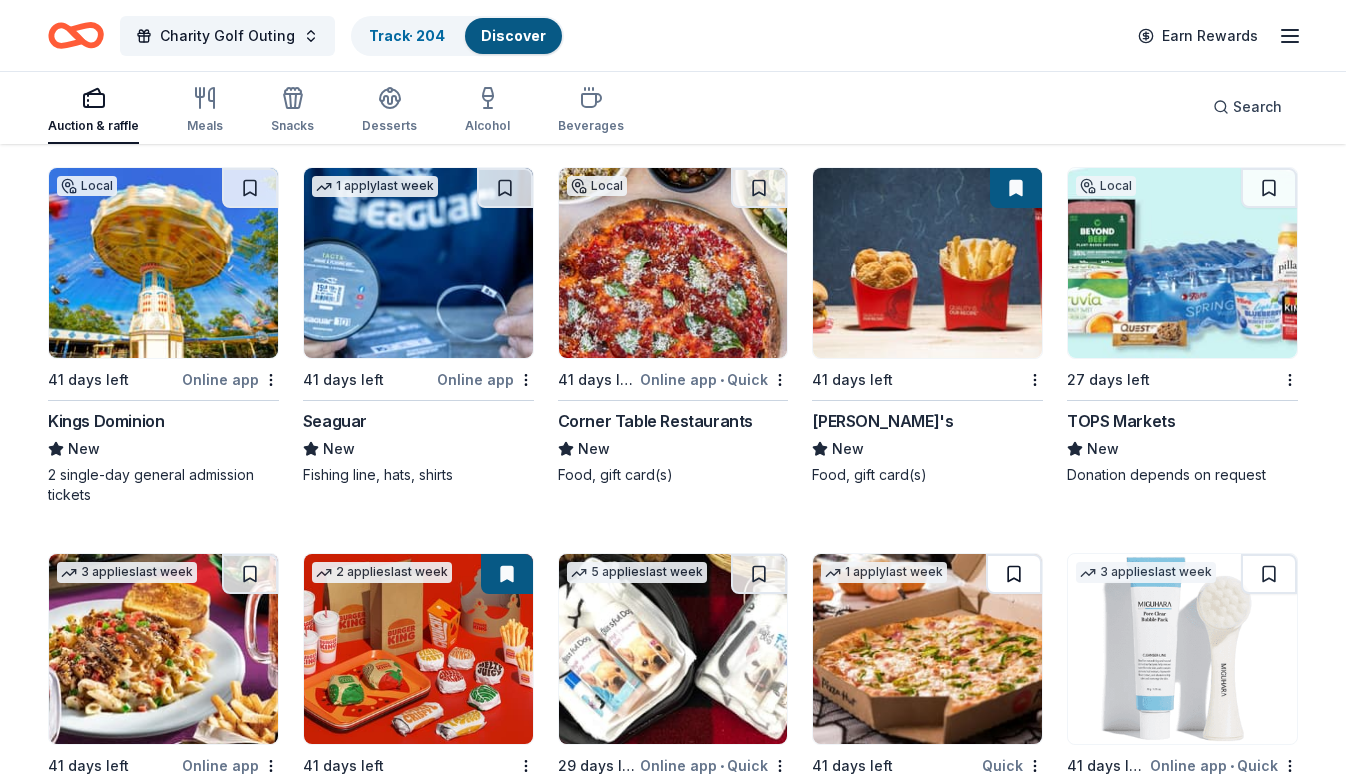 click at bounding box center (1014, 574) 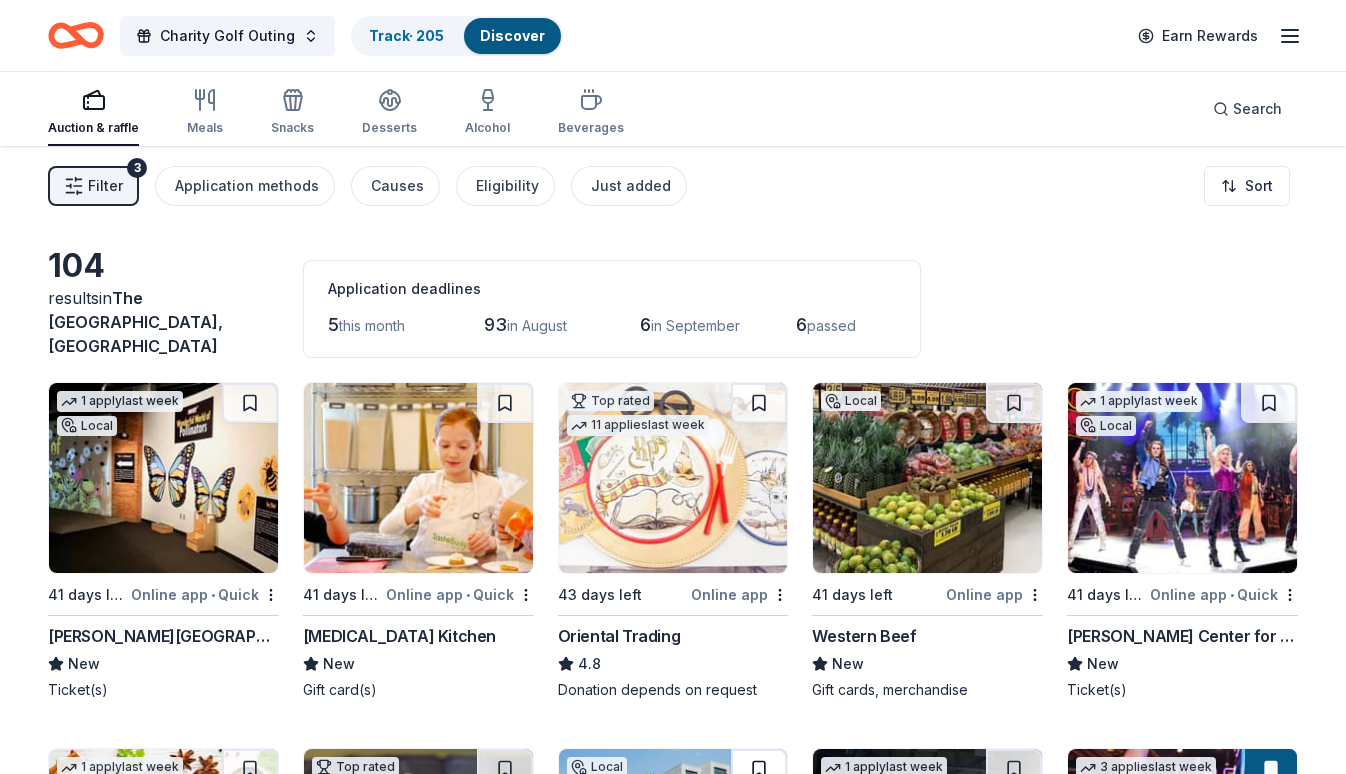 scroll, scrollTop: 0, scrollLeft: 0, axis: both 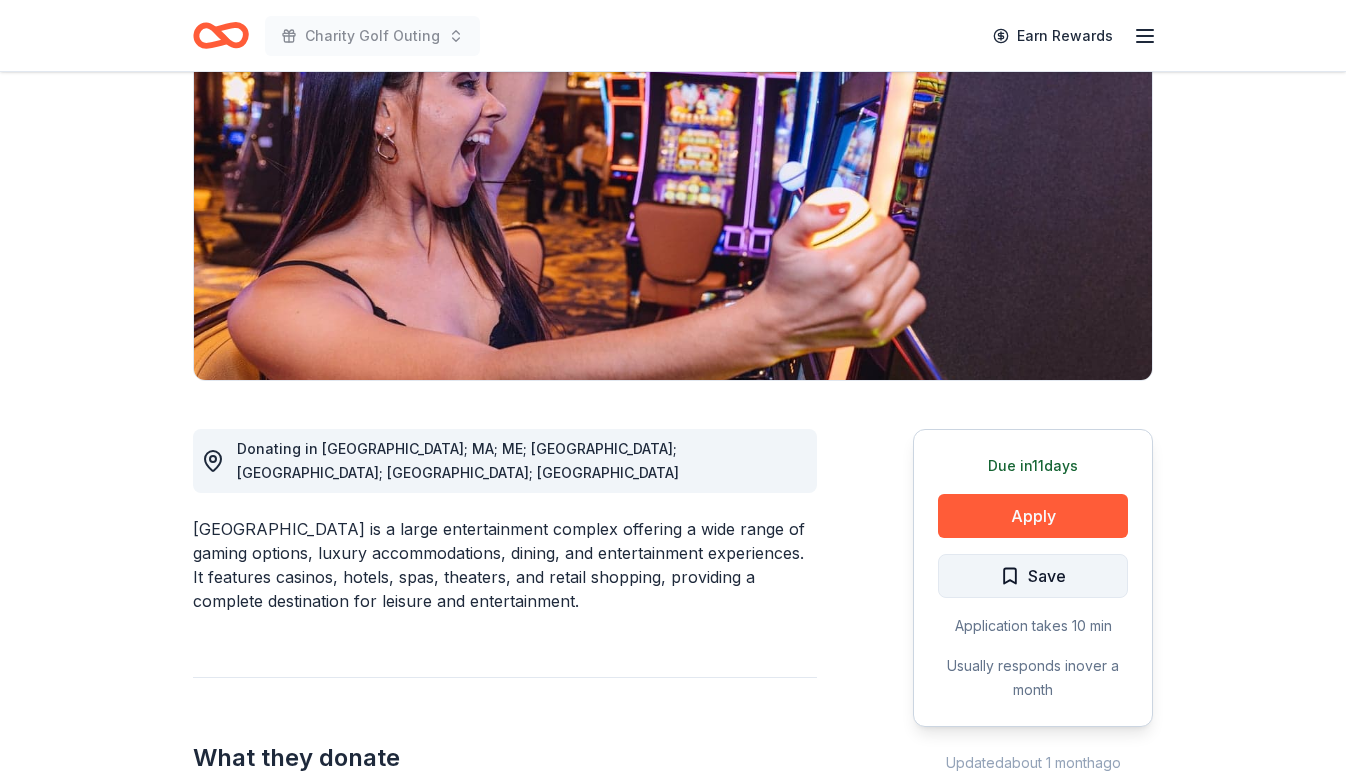 click on "Save" at bounding box center (1033, 576) 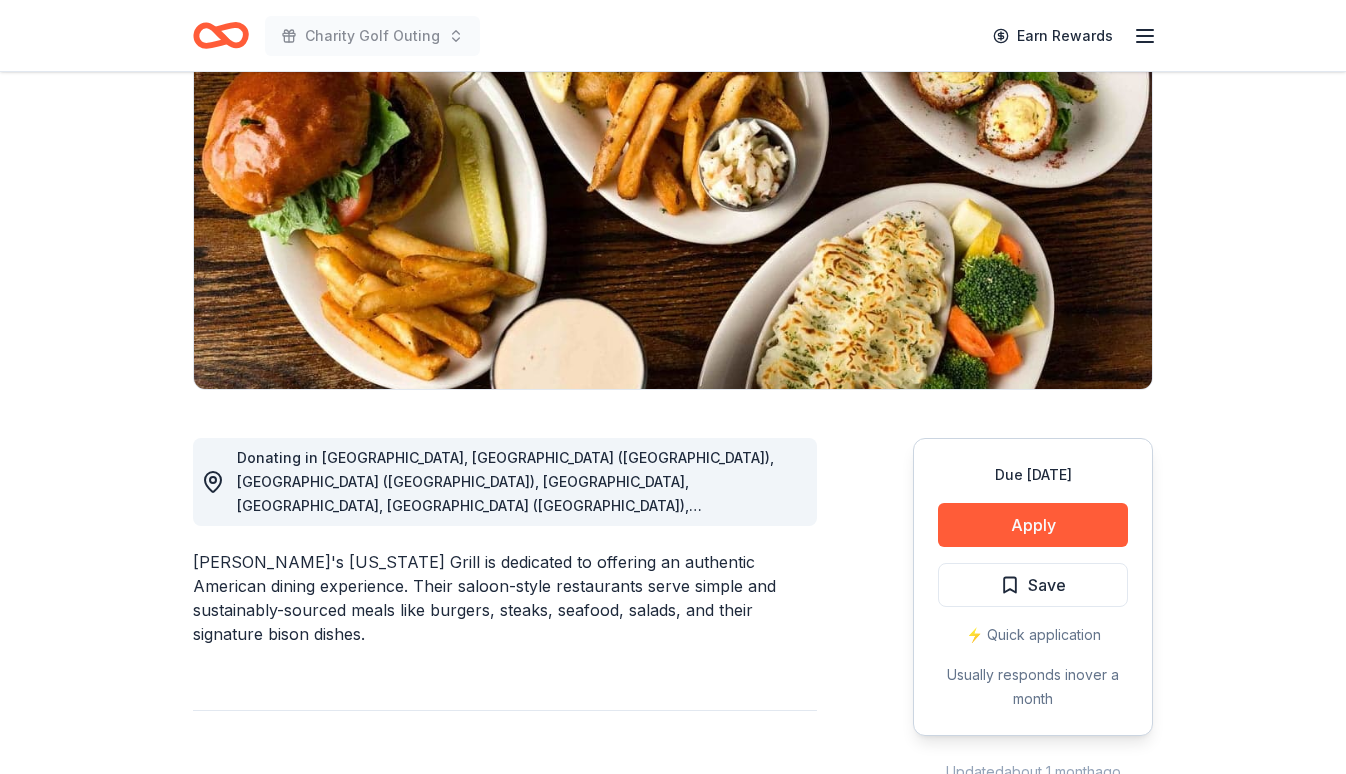 scroll, scrollTop: 220, scrollLeft: 0, axis: vertical 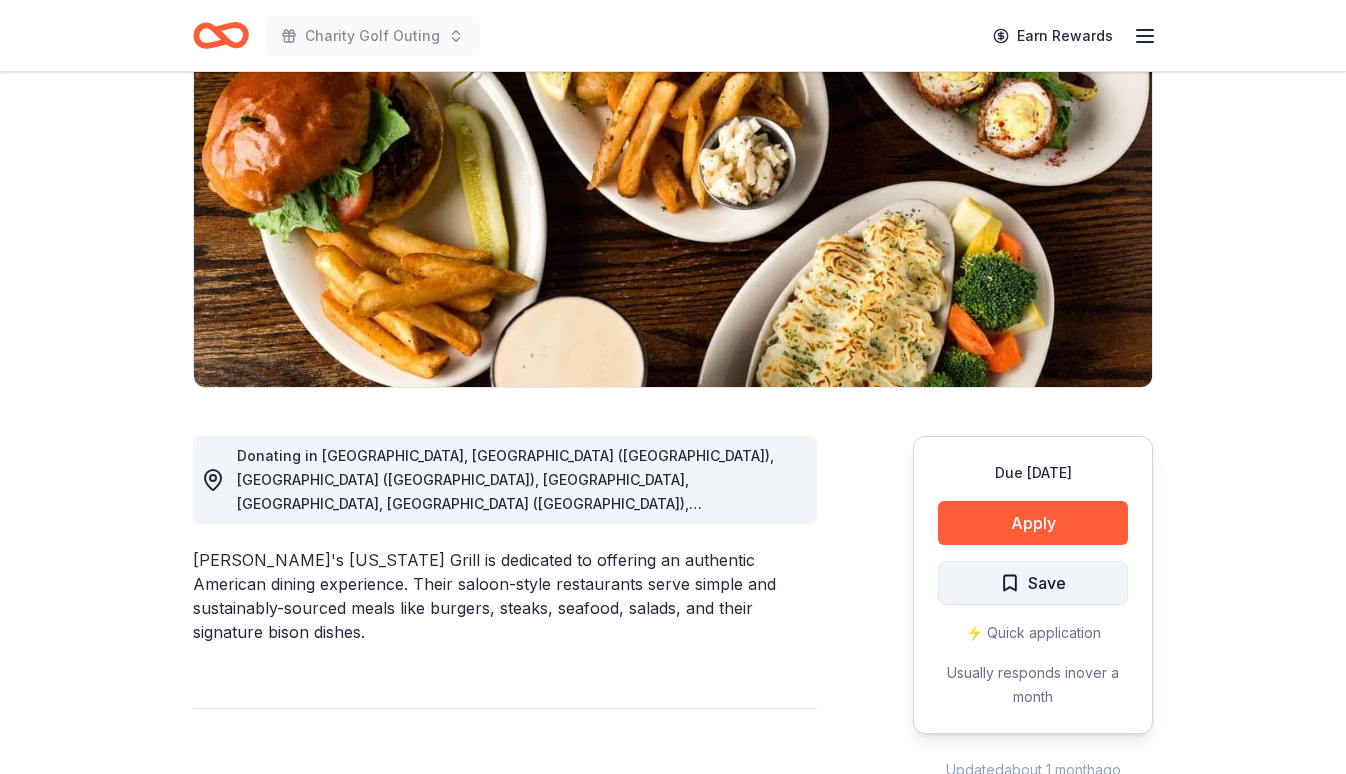 click on "Save" at bounding box center [1047, 583] 